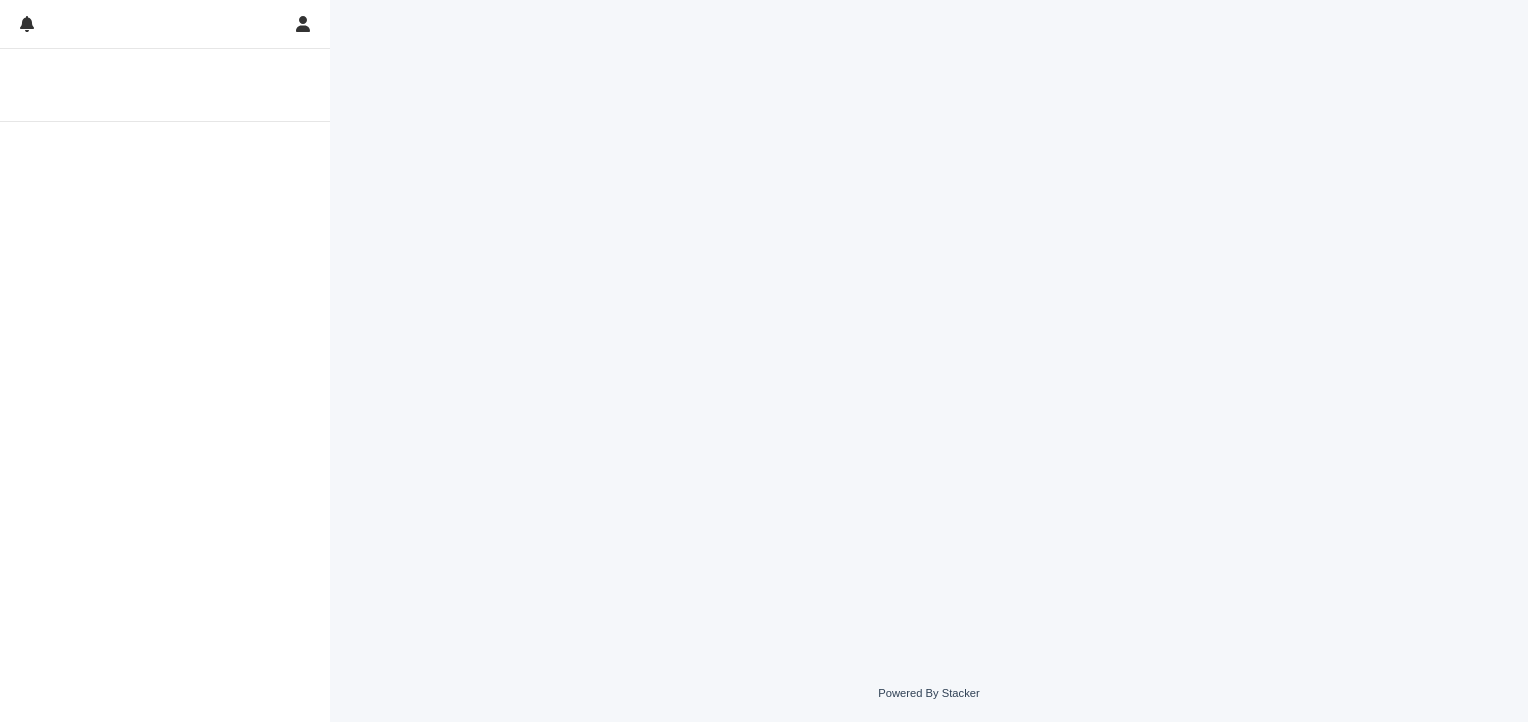 scroll, scrollTop: 0, scrollLeft: 0, axis: both 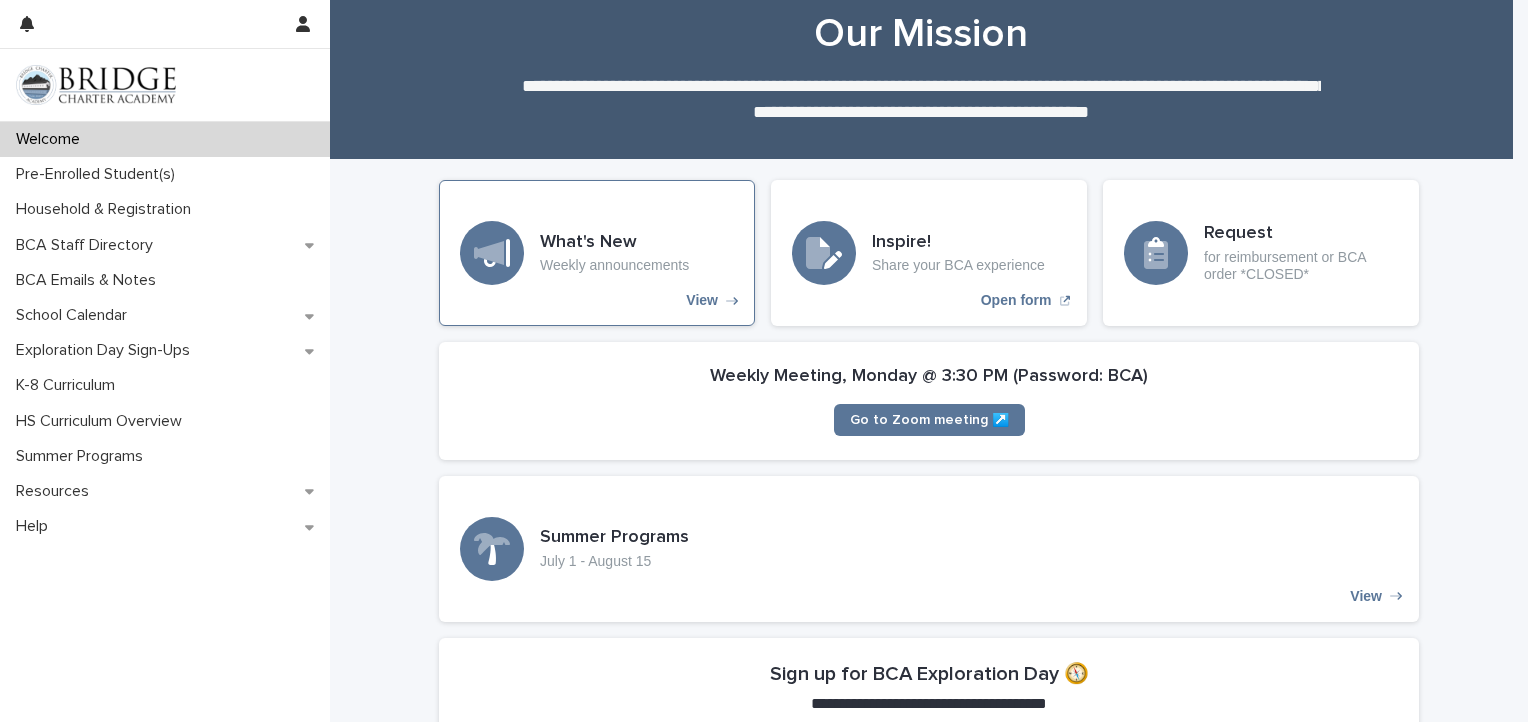 click on "Weekly announcements" at bounding box center [614, 265] 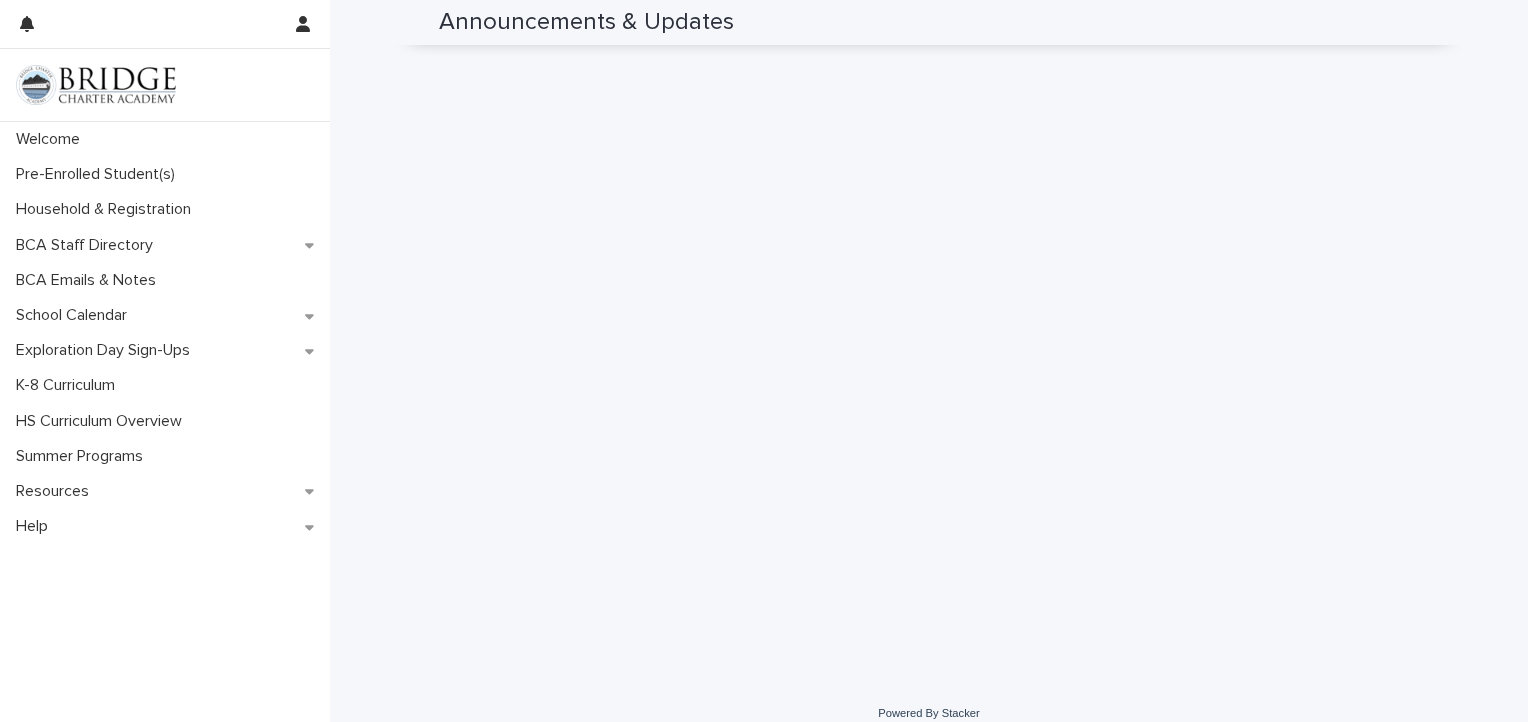 scroll, scrollTop: 1420, scrollLeft: 0, axis: vertical 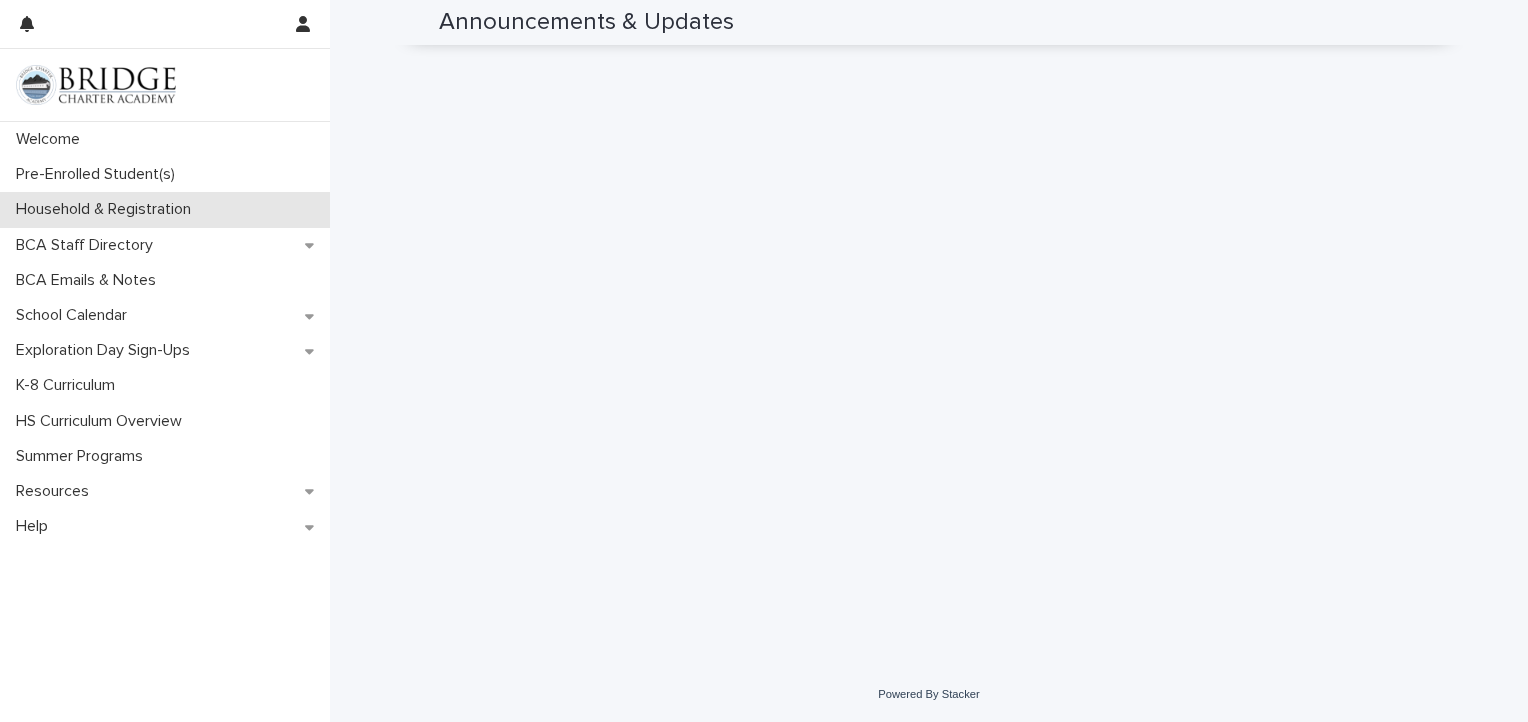click on "Household & Registration" at bounding box center (107, 209) 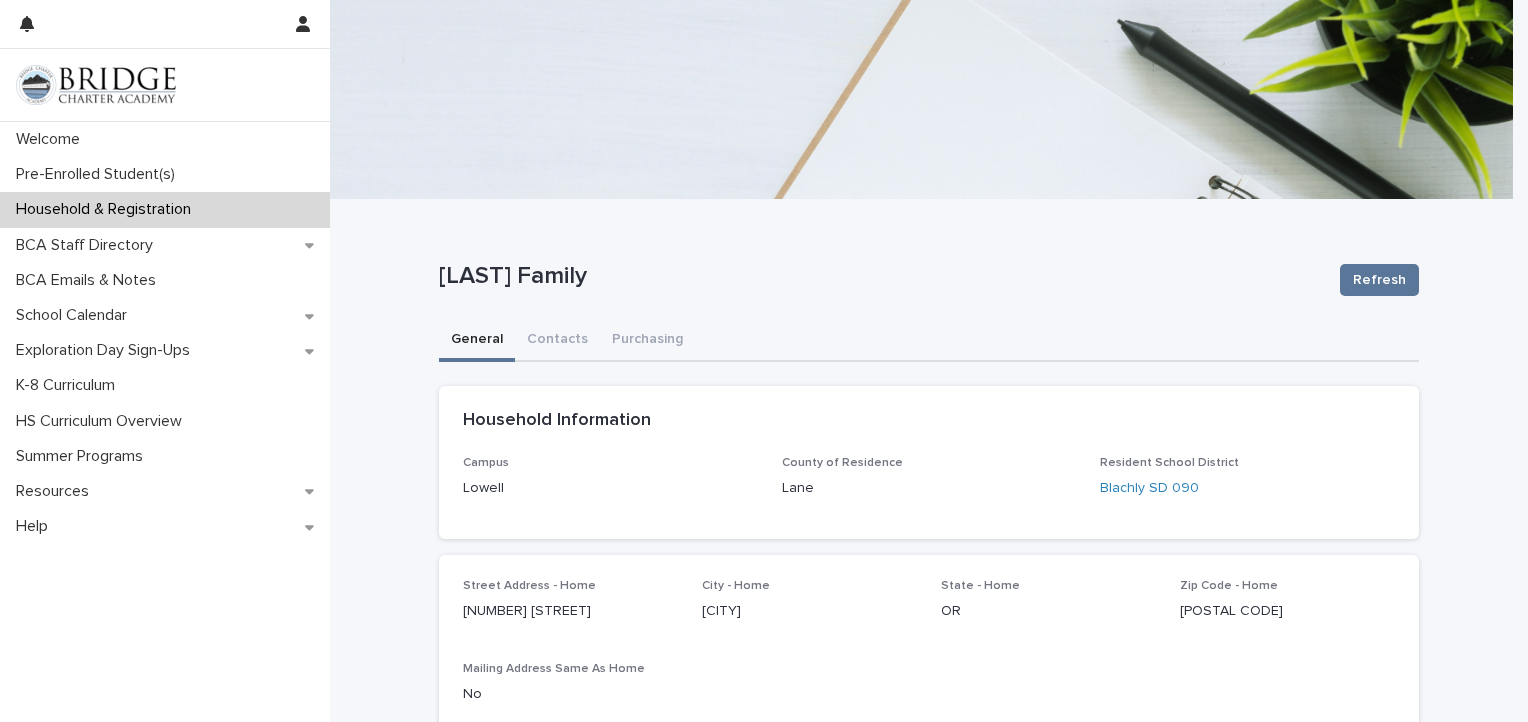 scroll, scrollTop: 40, scrollLeft: 0, axis: vertical 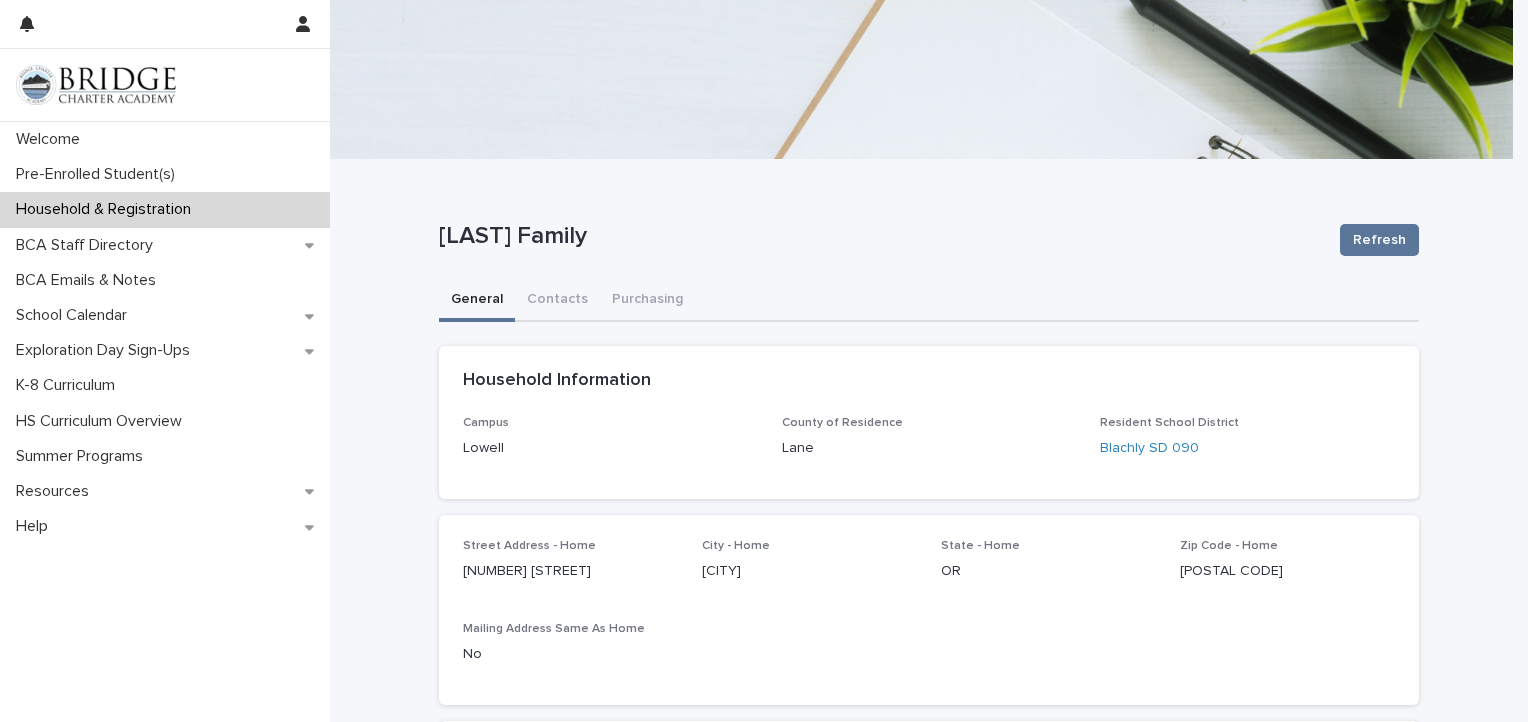 click on "**********" at bounding box center [929, 934] 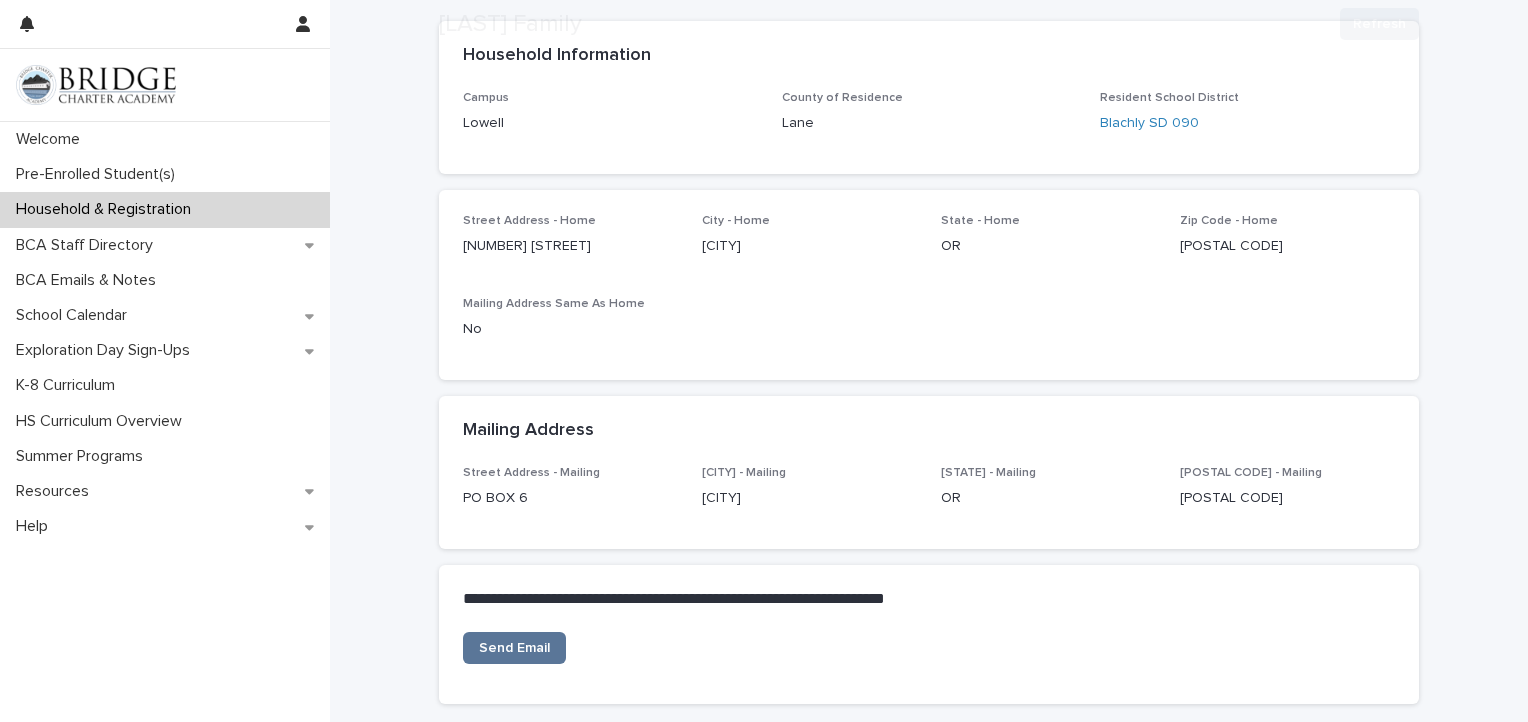 scroll, scrollTop: 462, scrollLeft: 0, axis: vertical 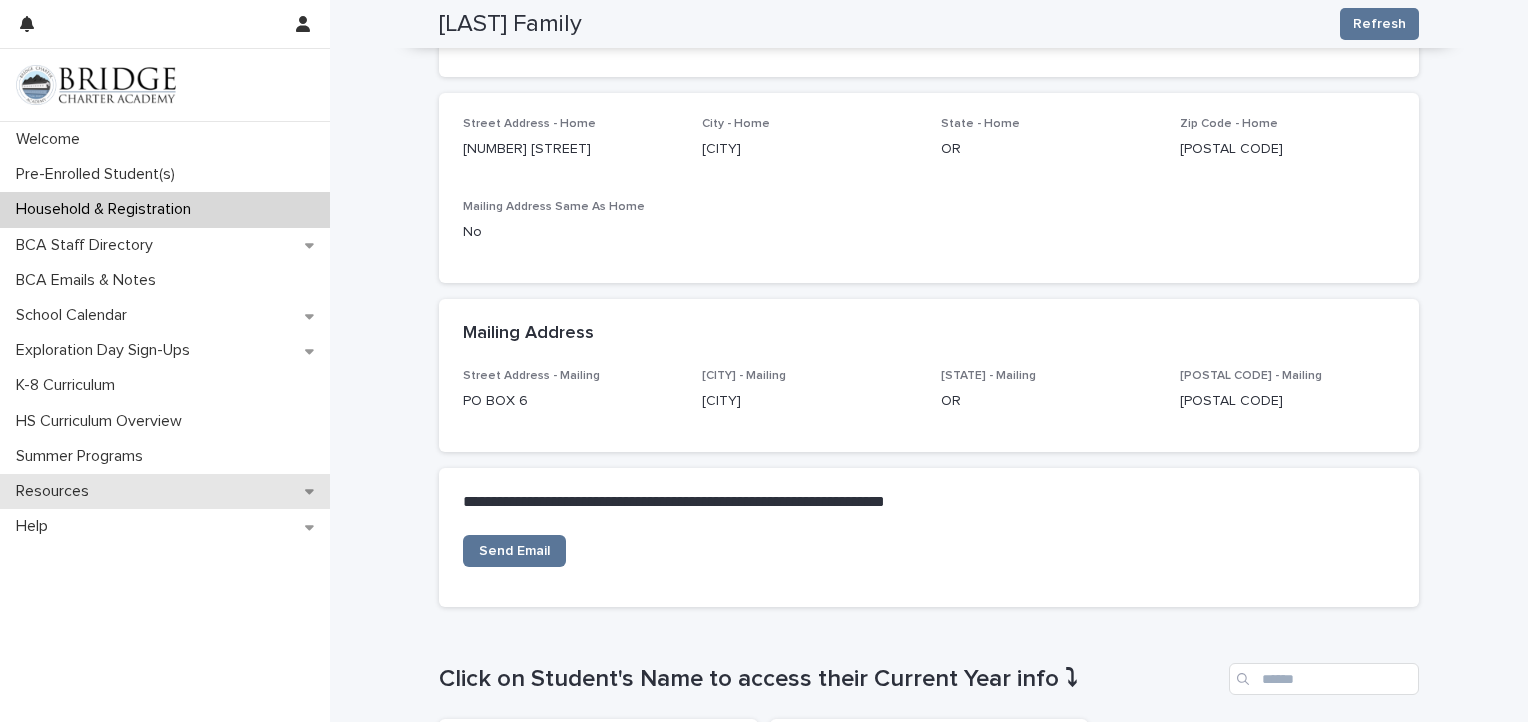 click on "Resources" at bounding box center (56, 491) 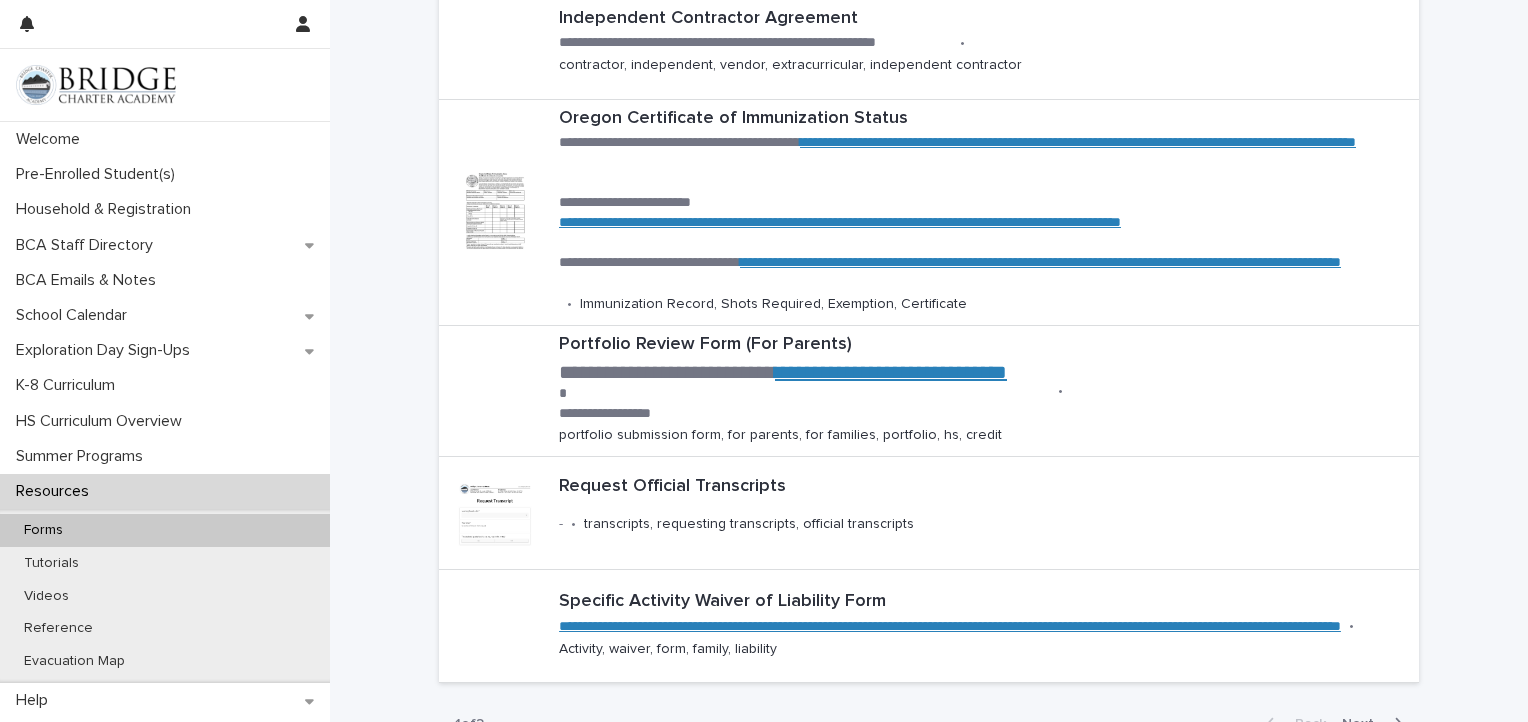 scroll, scrollTop: 760, scrollLeft: 0, axis: vertical 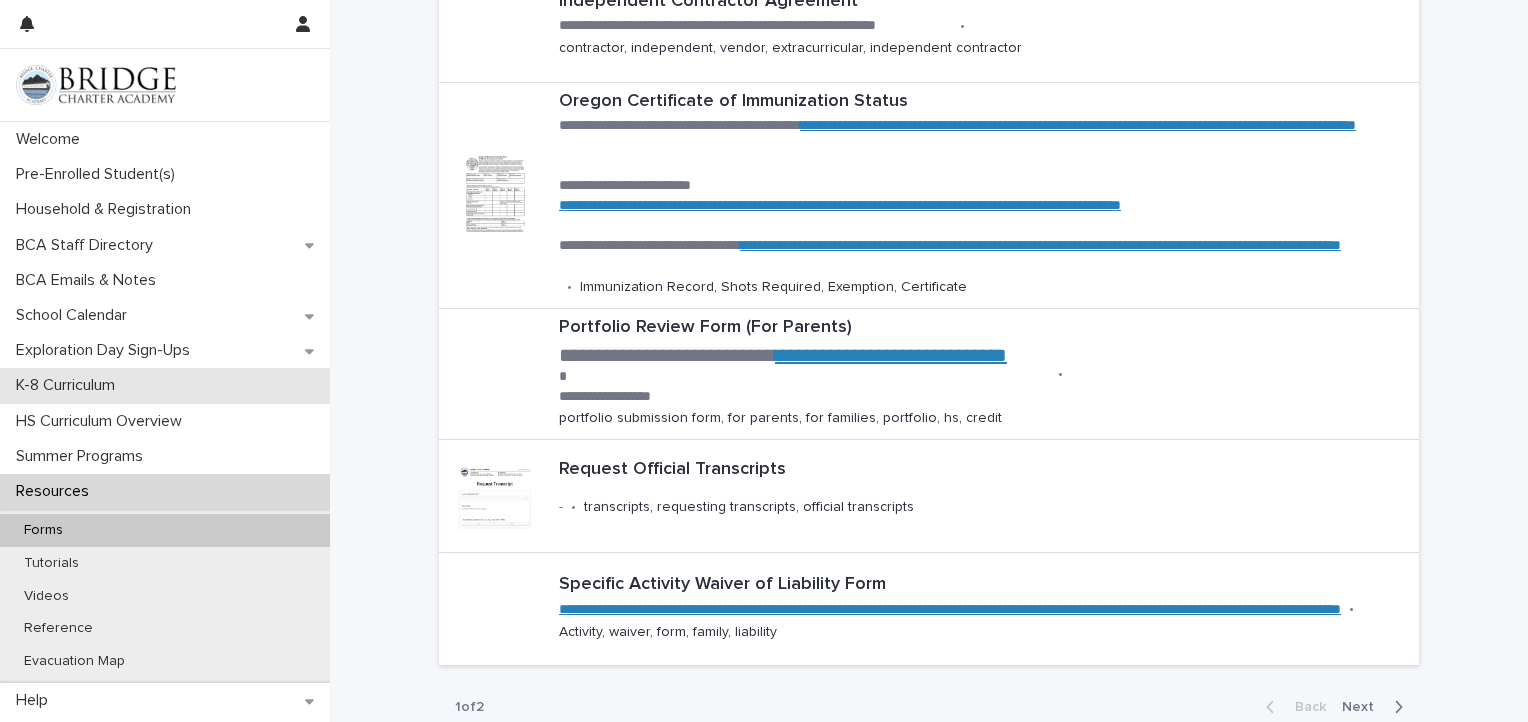 click on "K-8 Curriculum" at bounding box center (69, 385) 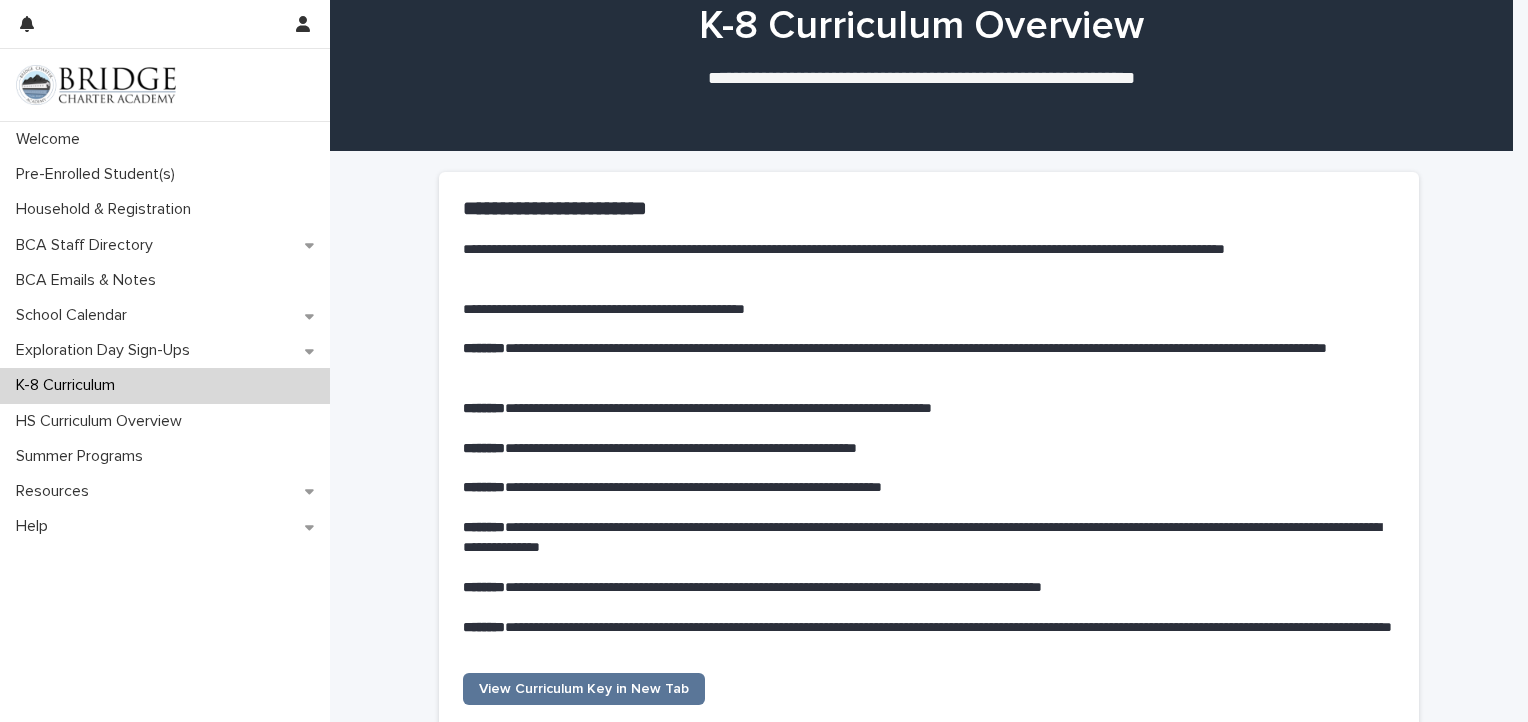 scroll, scrollTop: 0, scrollLeft: 0, axis: both 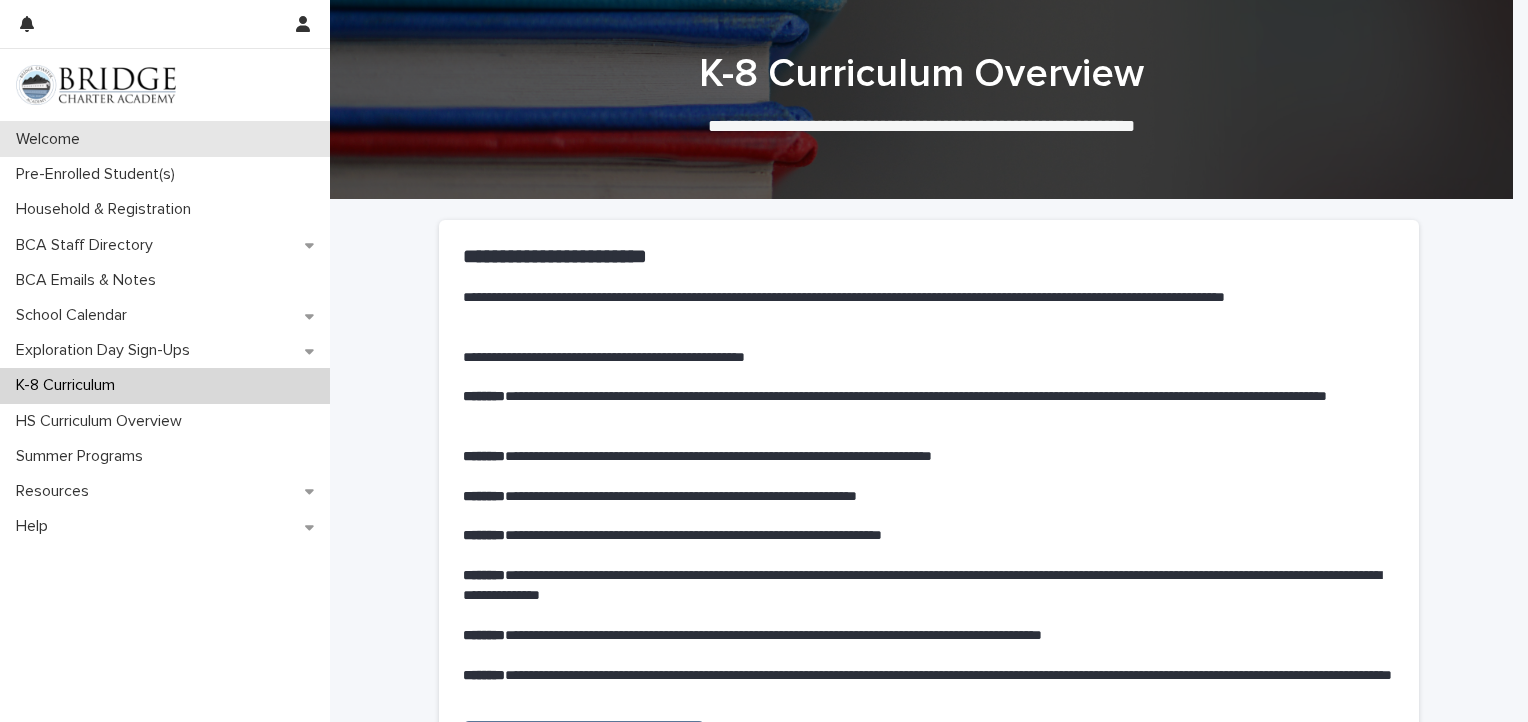 click on "Welcome" at bounding box center [52, 139] 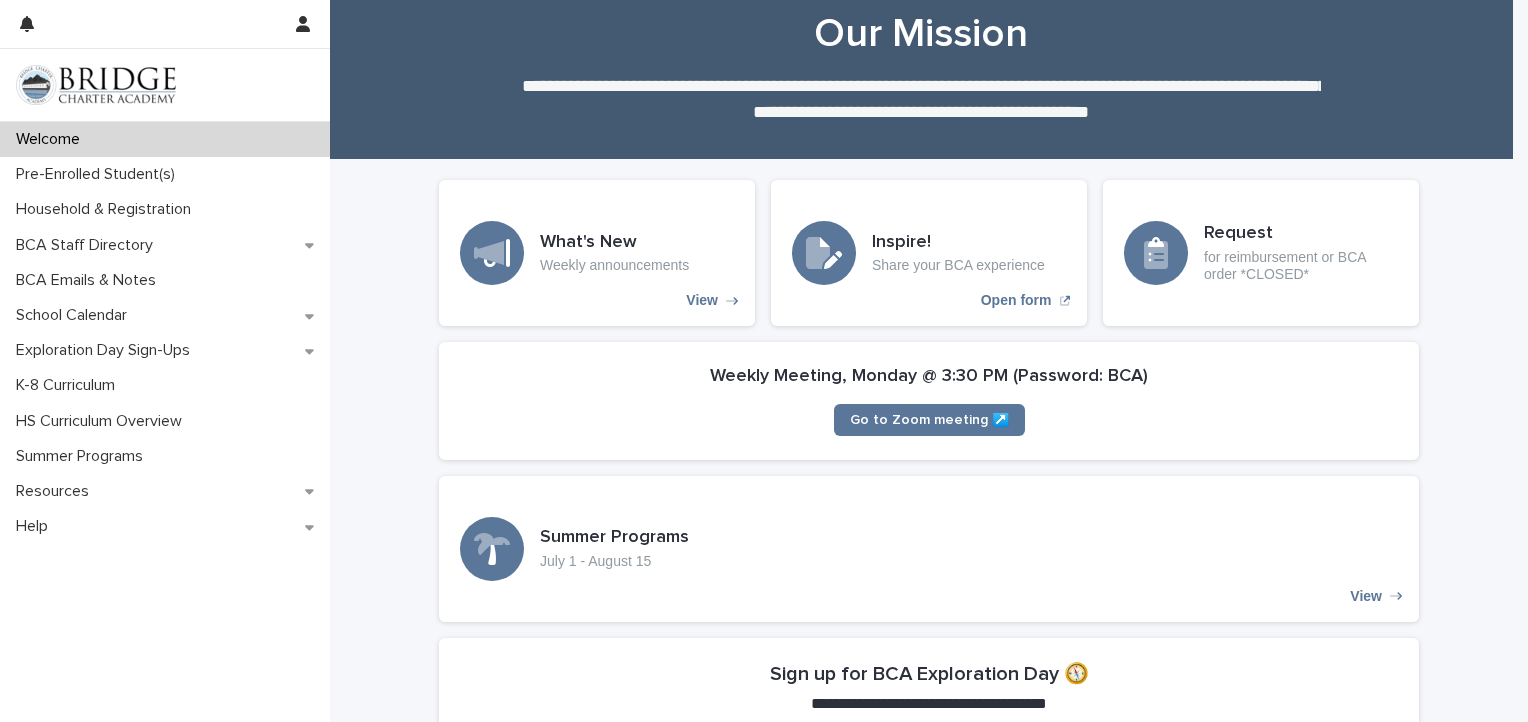 scroll, scrollTop: 0, scrollLeft: 0, axis: both 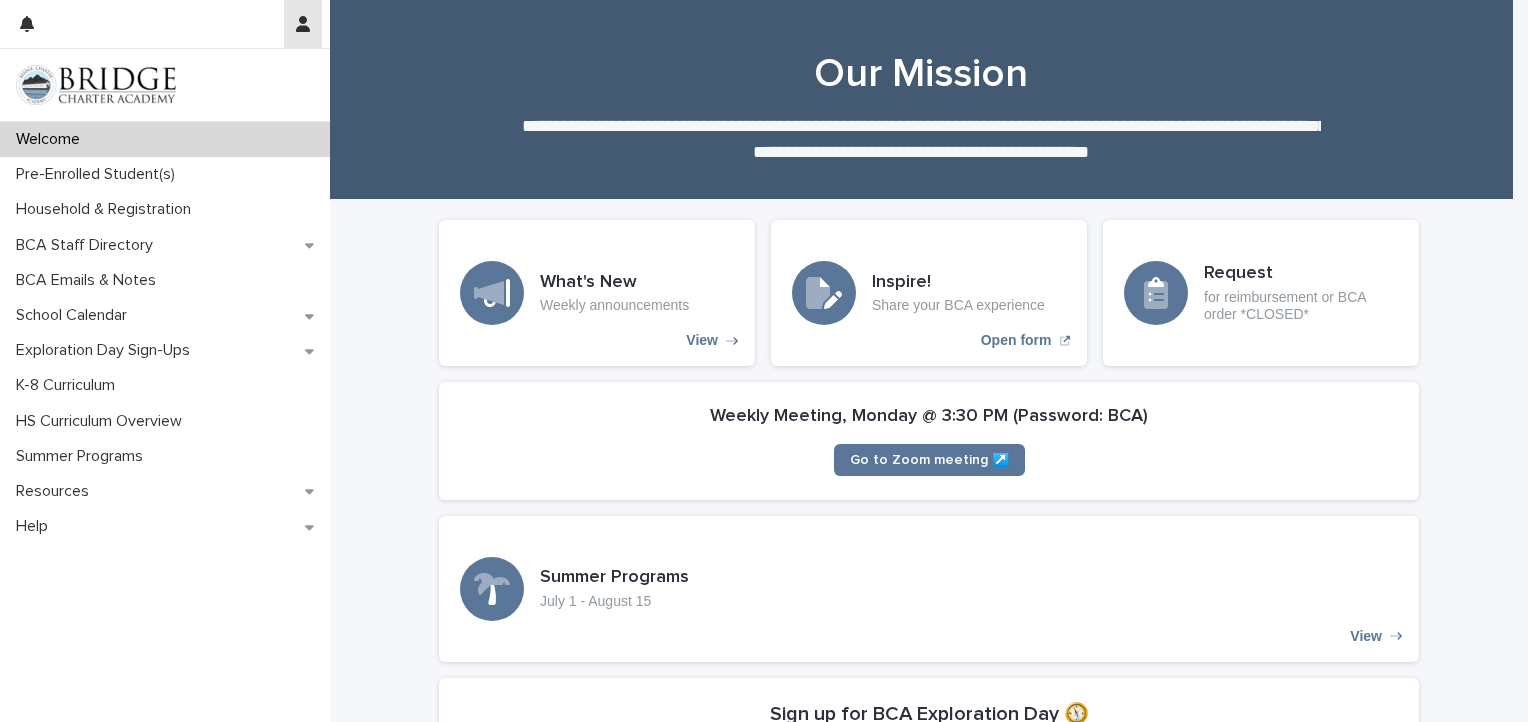 click 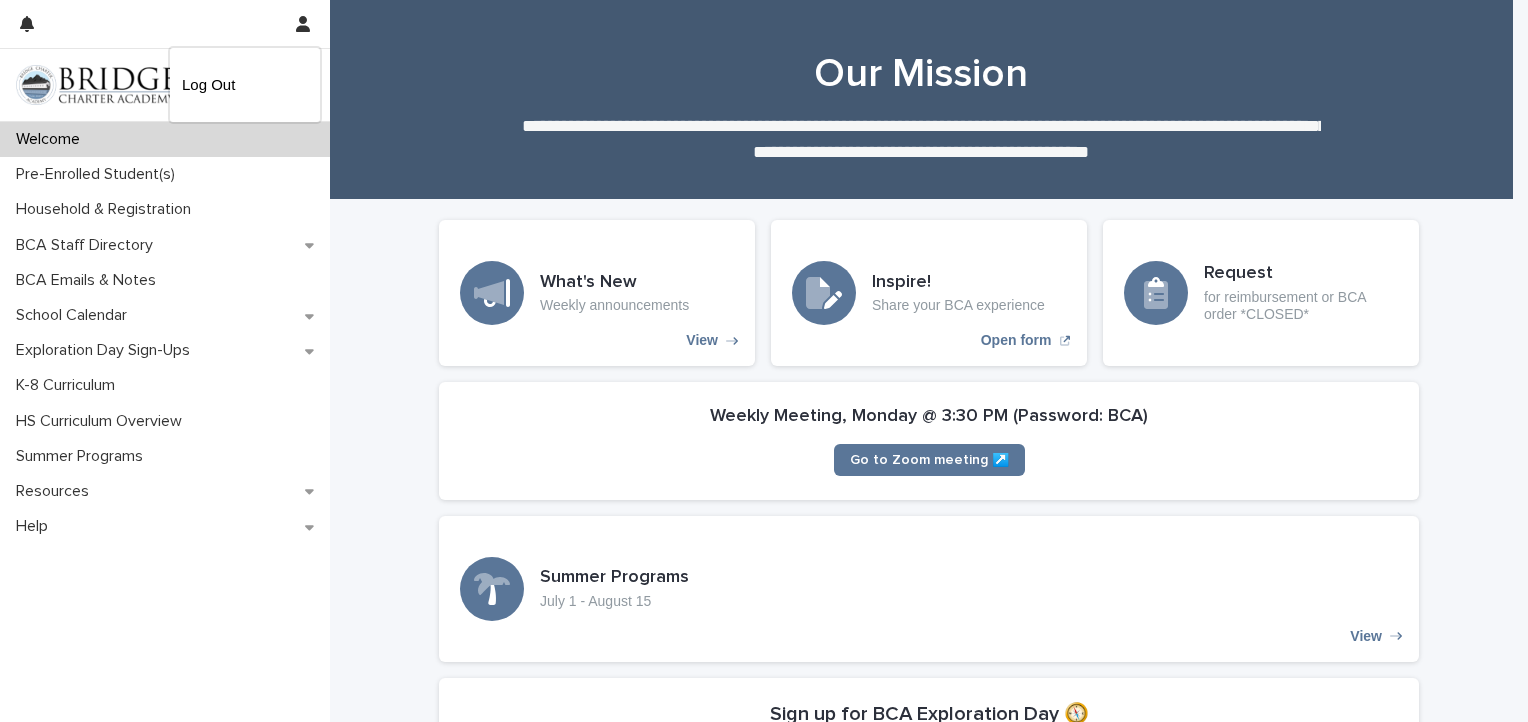 click at bounding box center (764, 361) 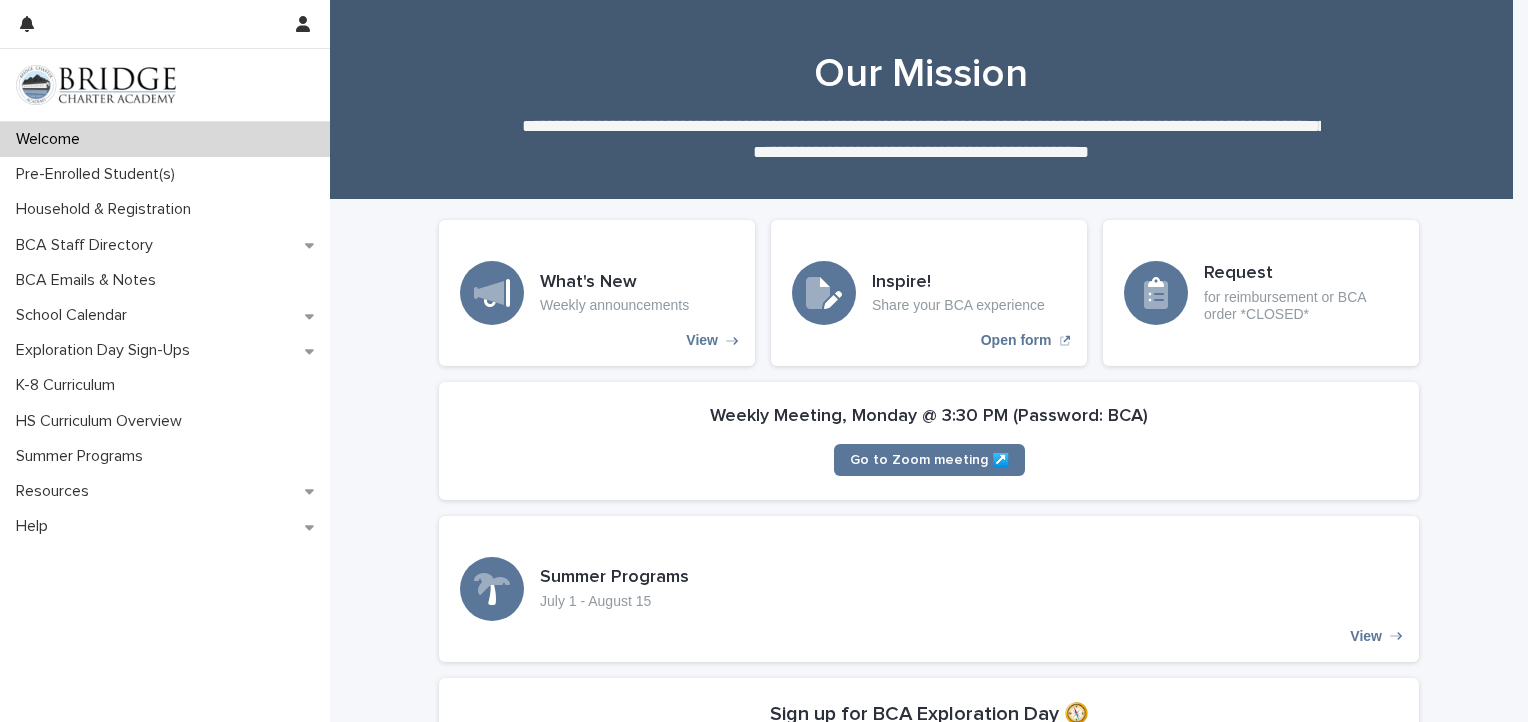 click on "**********" at bounding box center [929, 1208] 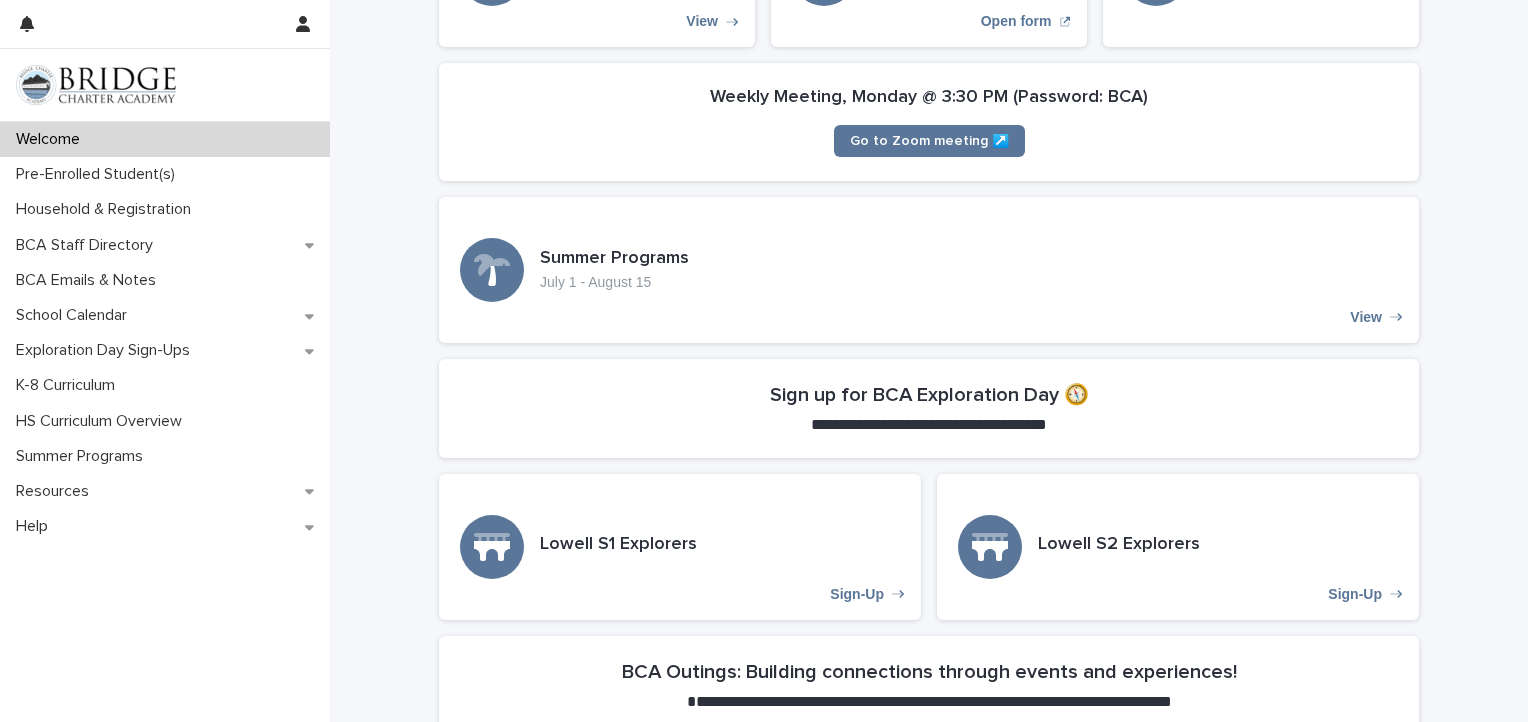 scroll, scrollTop: 320, scrollLeft: 0, axis: vertical 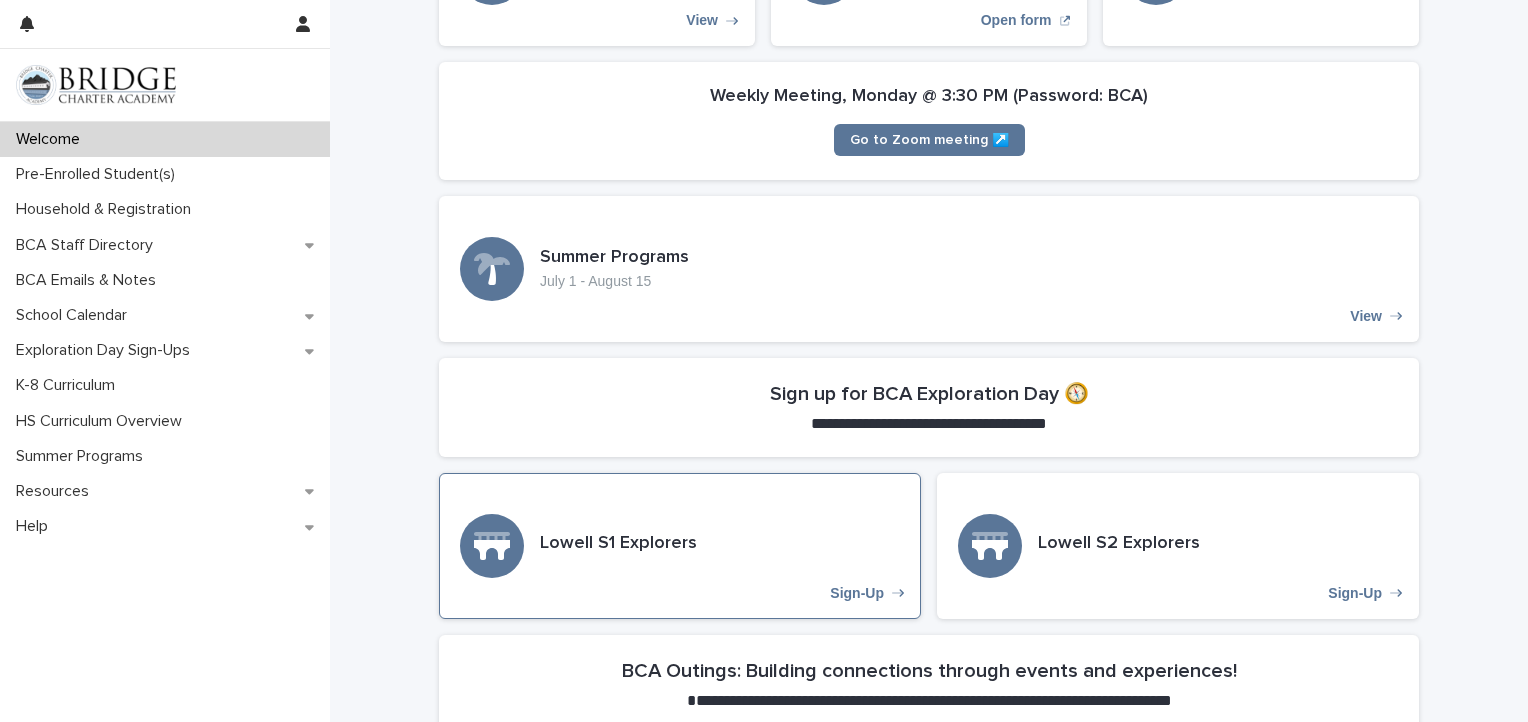 click on "Sign-Up" at bounding box center (857, 593) 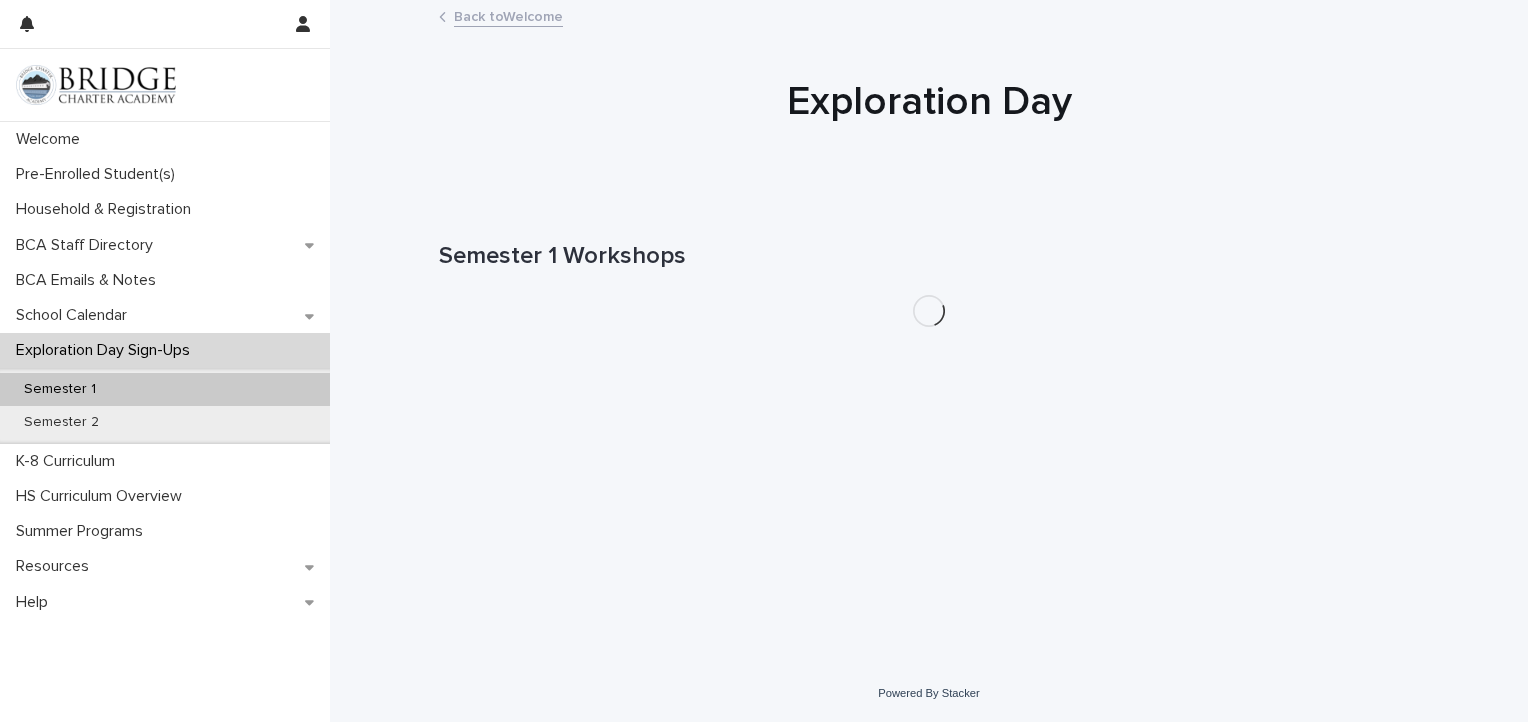 scroll, scrollTop: 0, scrollLeft: 0, axis: both 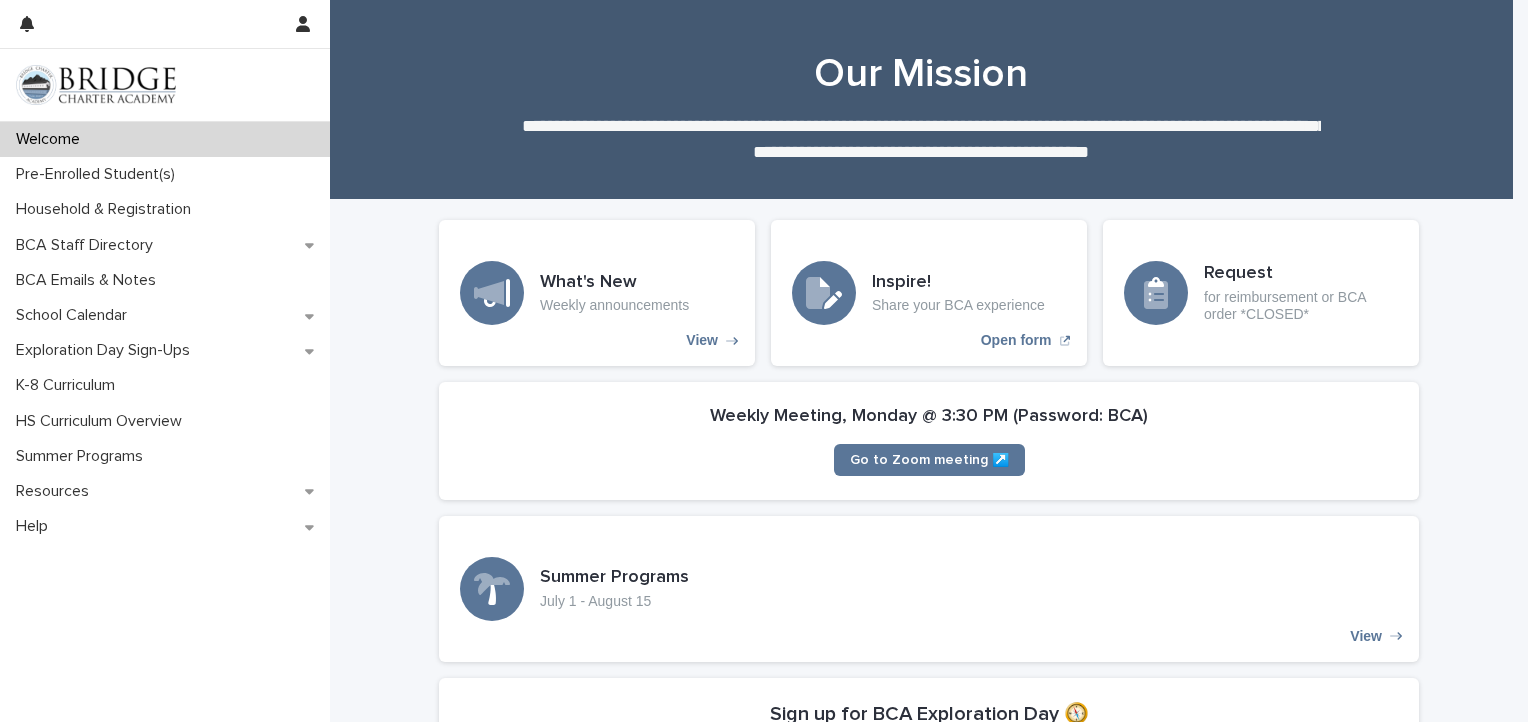 click on "**********" at bounding box center [929, 1208] 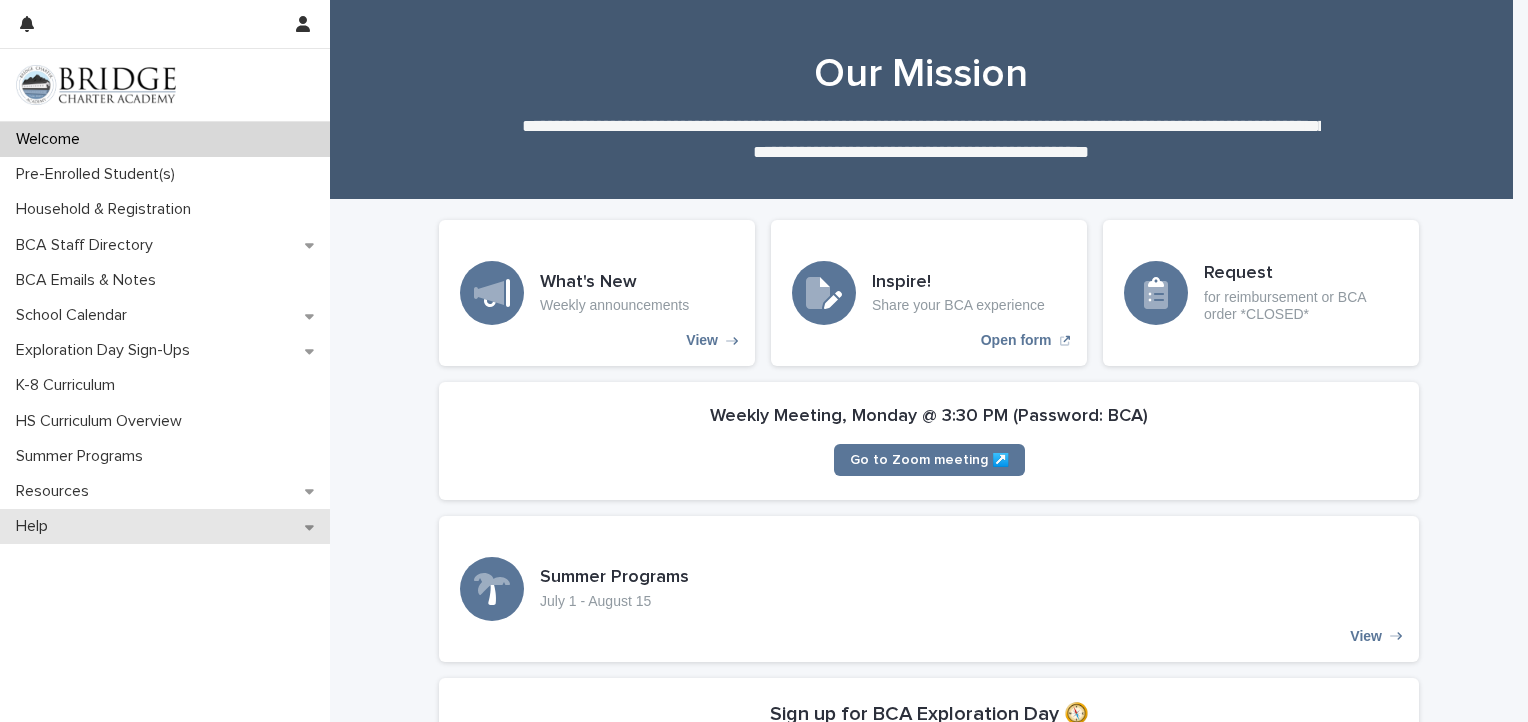 click on "Help" at bounding box center [36, 526] 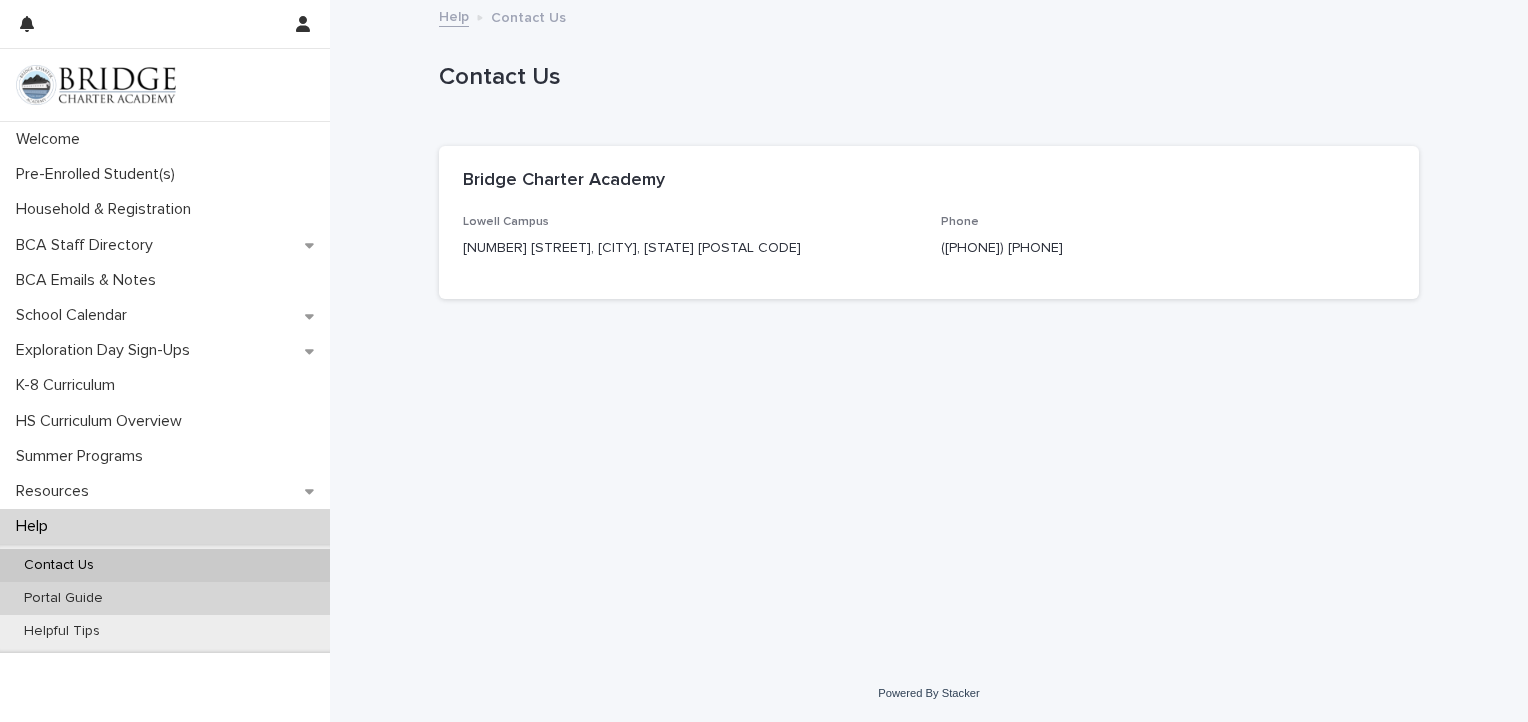 click on "Portal Guide" at bounding box center (63, 598) 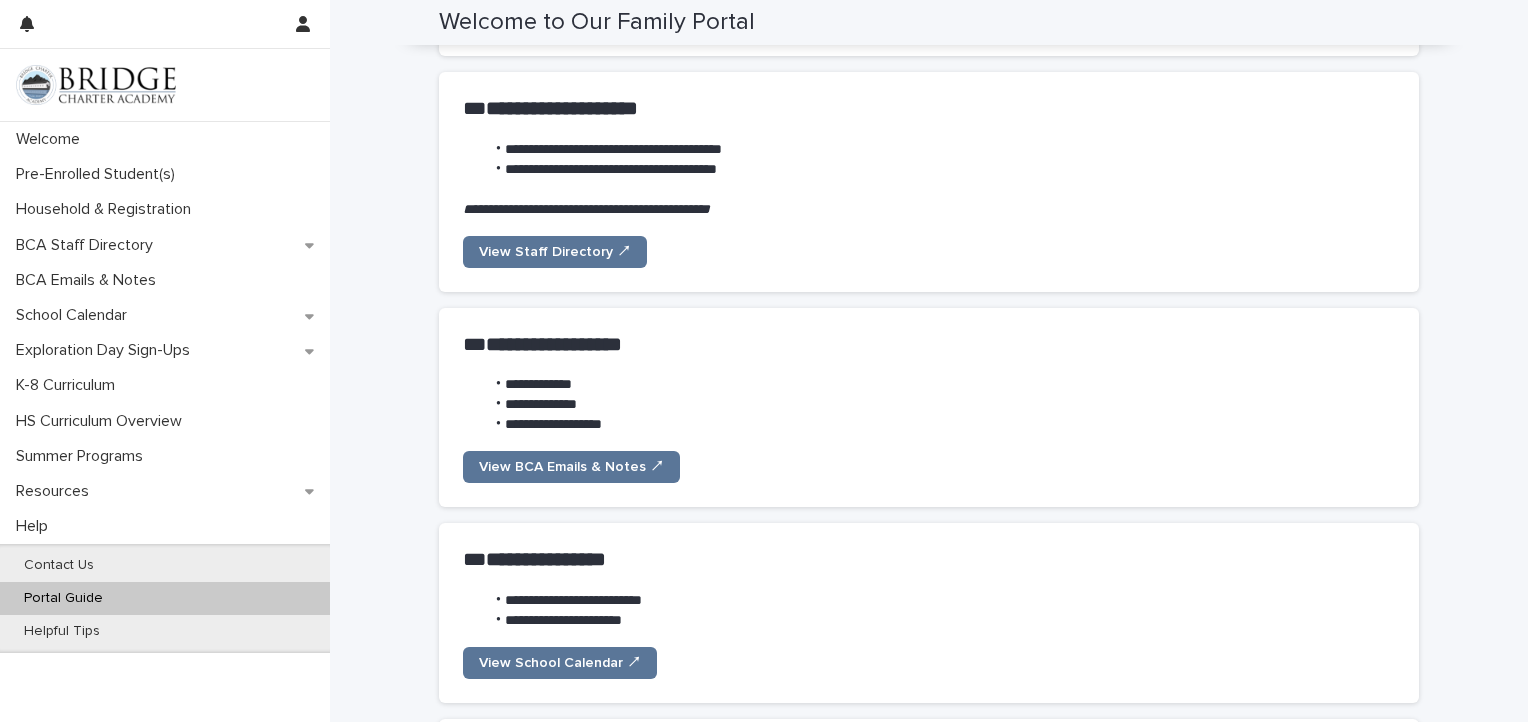 scroll, scrollTop: 760, scrollLeft: 0, axis: vertical 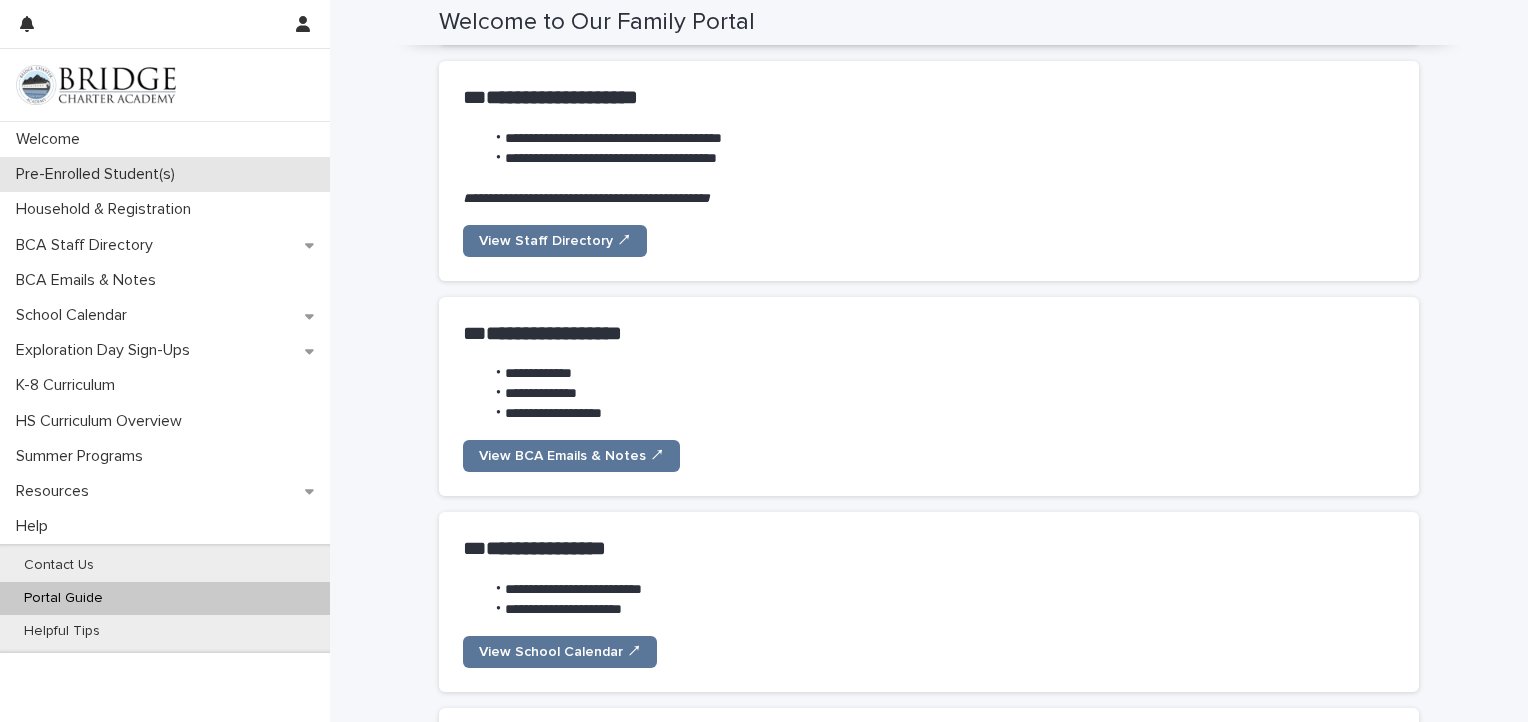 click on "Pre-Enrolled Student(s)" at bounding box center (99, 174) 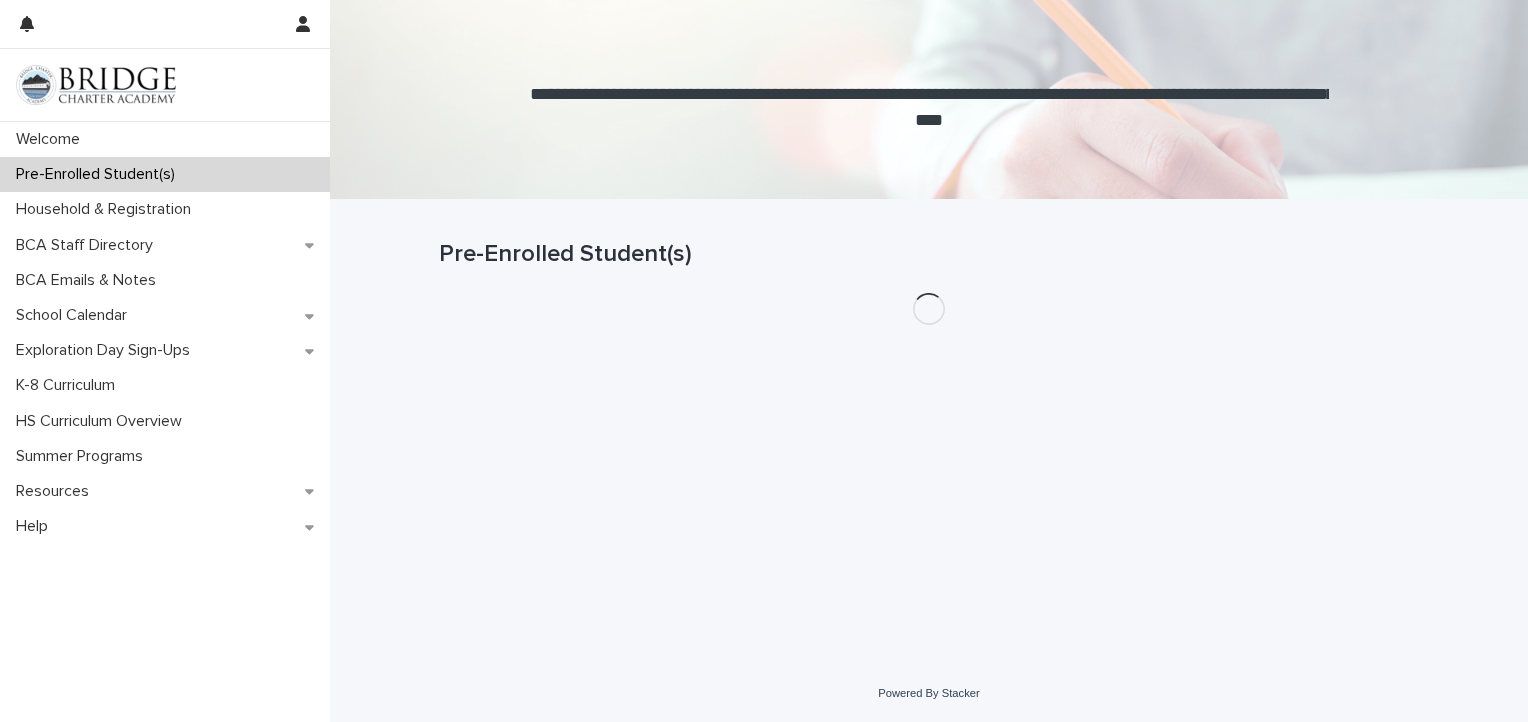 scroll, scrollTop: 0, scrollLeft: 0, axis: both 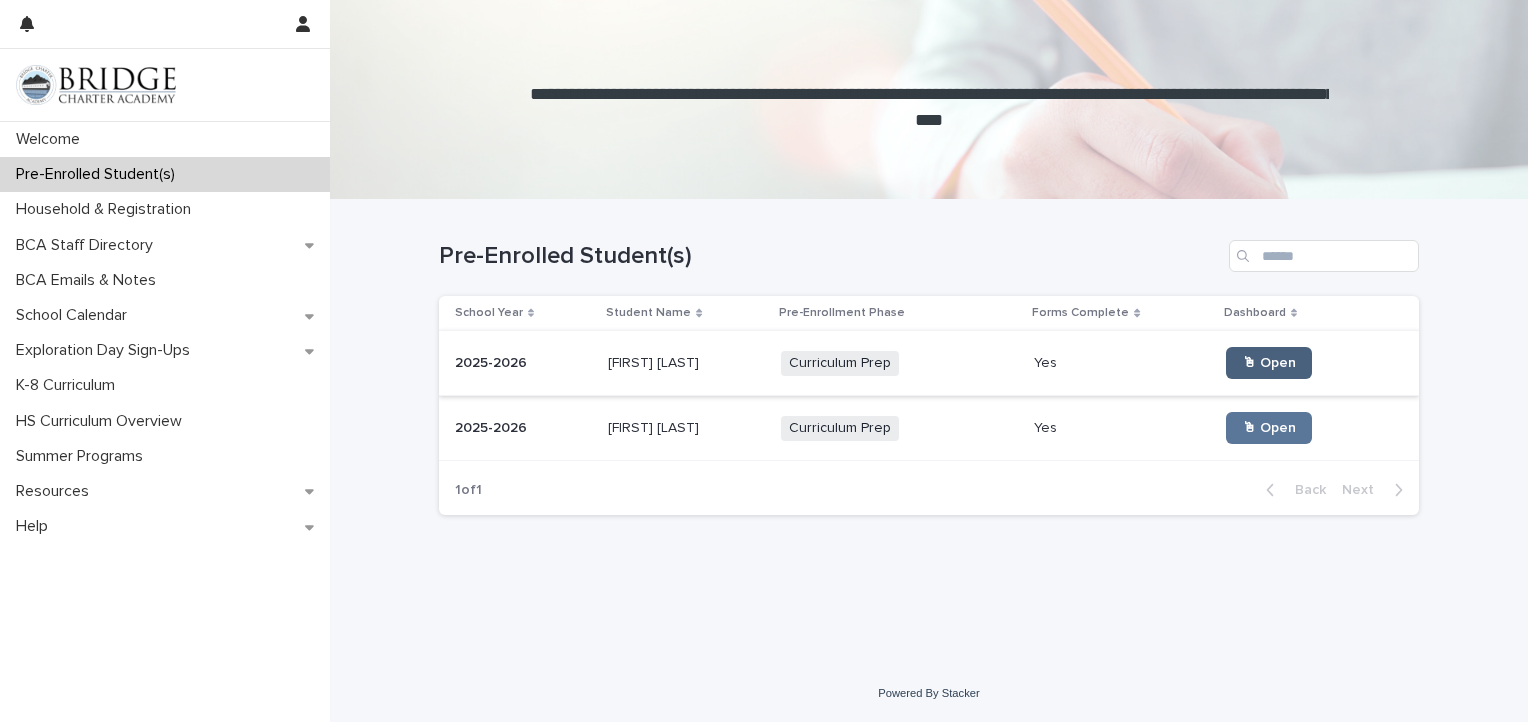 click on "🖱 Open" at bounding box center (1269, 363) 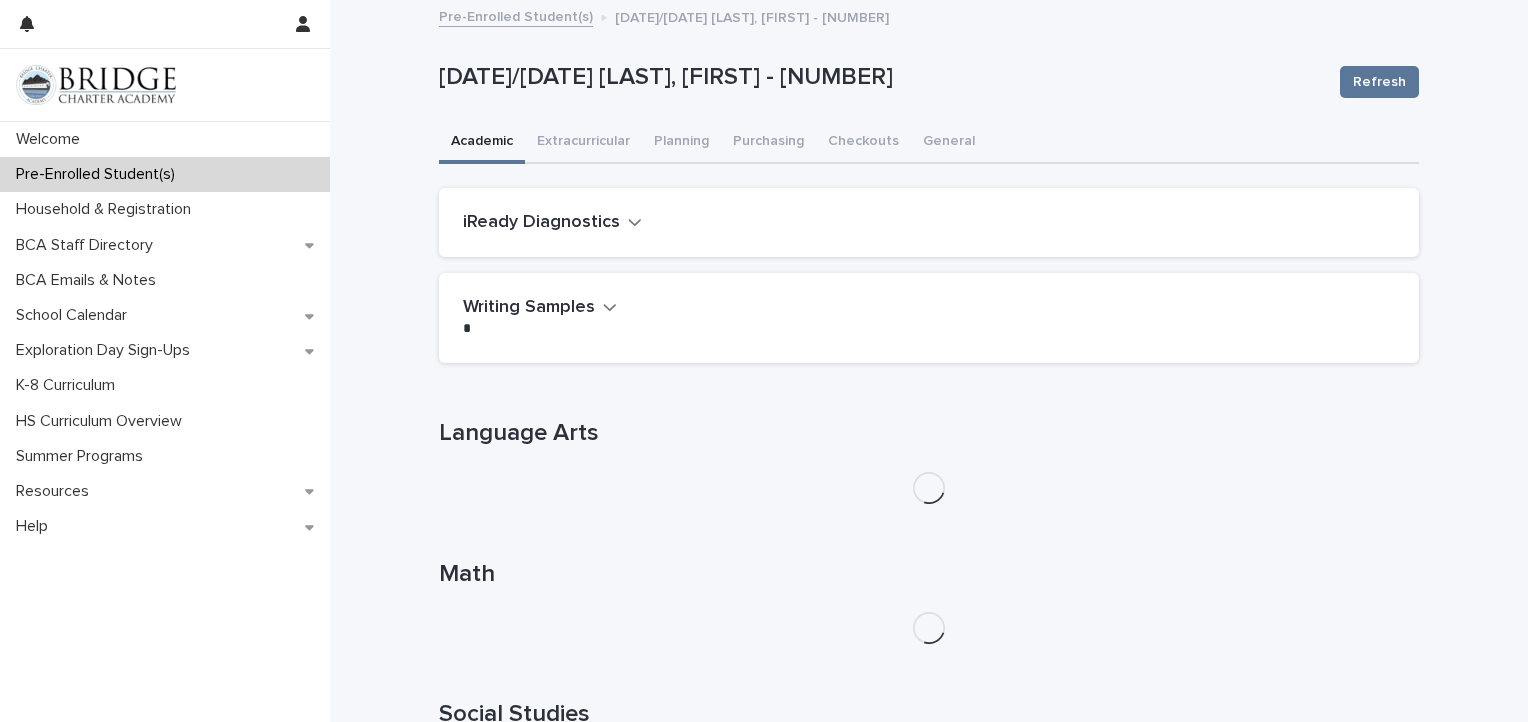 click on "iReady Diagnostics" at bounding box center (541, 223) 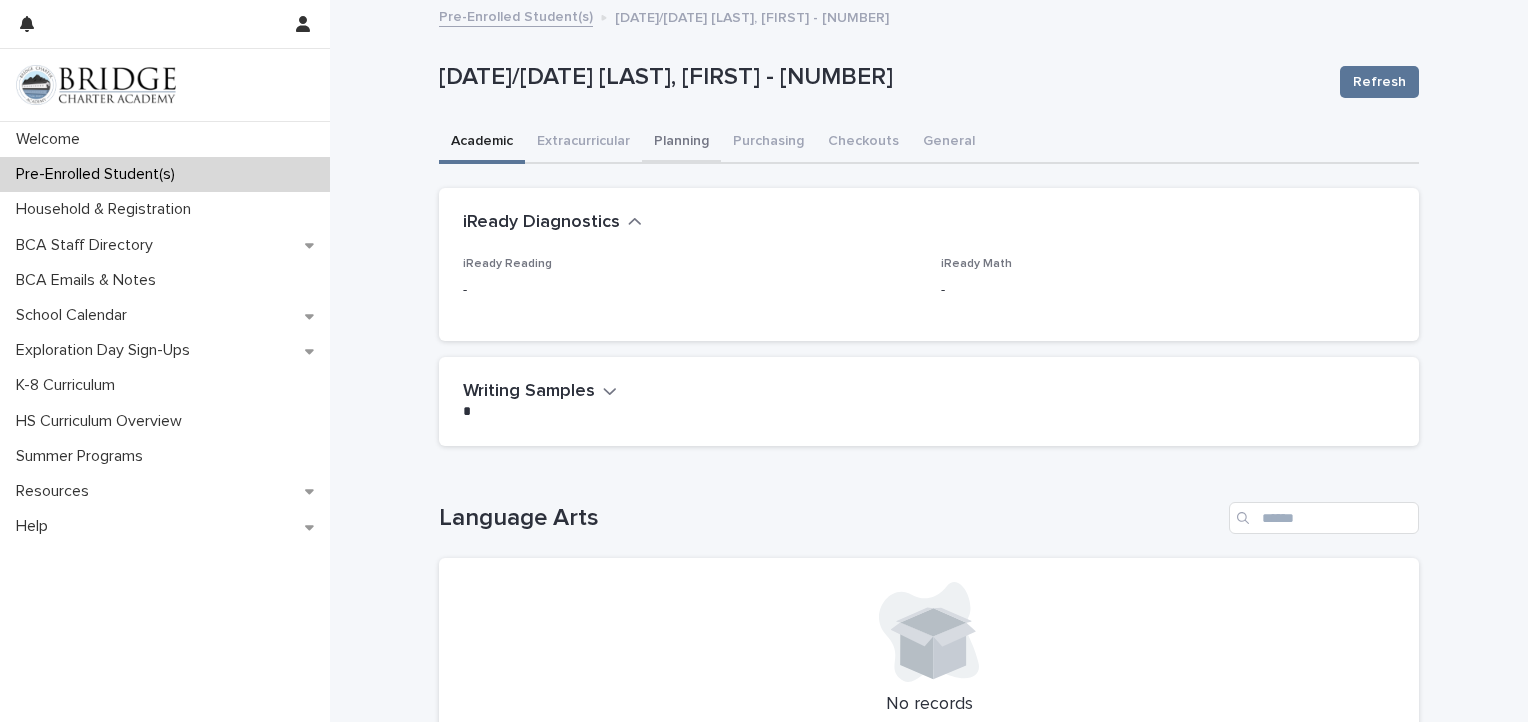 click on "Planning" at bounding box center (681, 143) 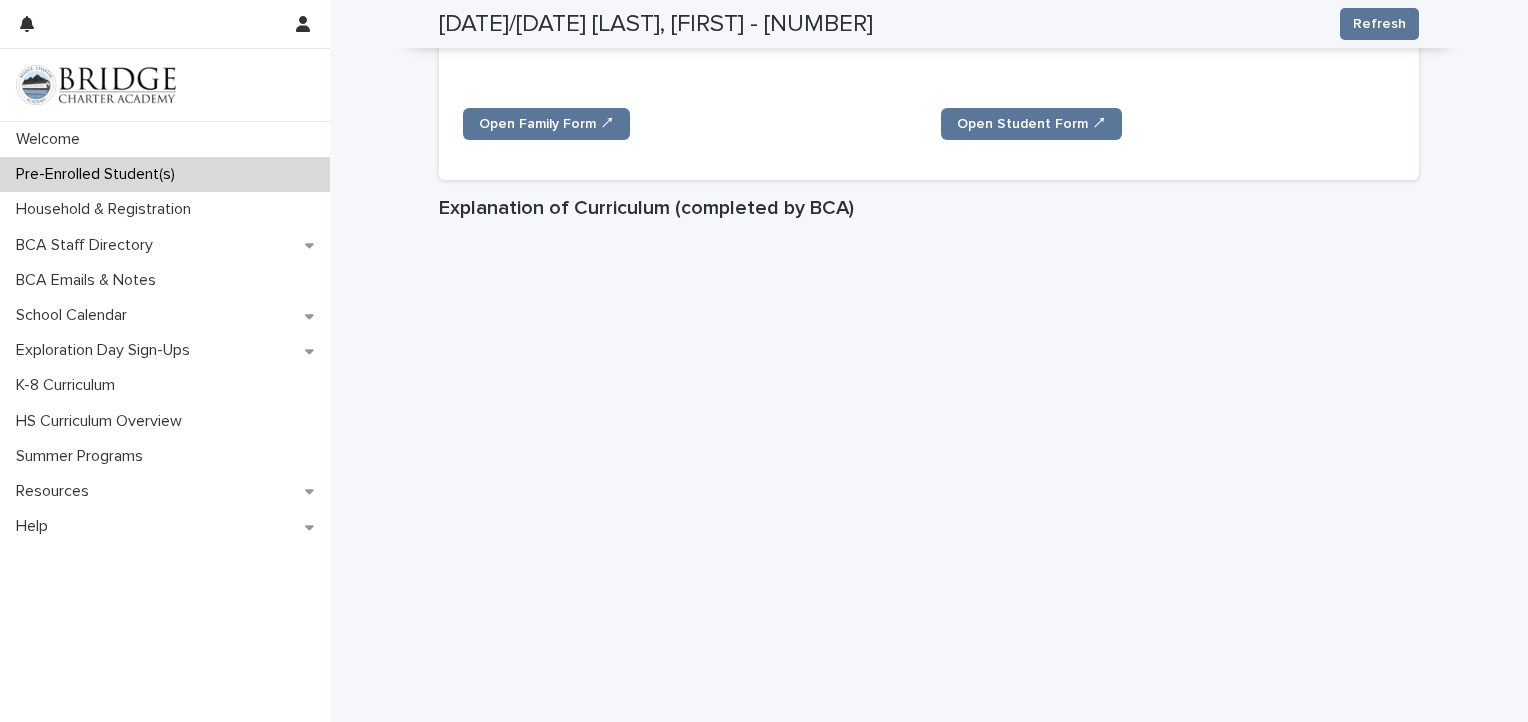 scroll, scrollTop: 0, scrollLeft: 0, axis: both 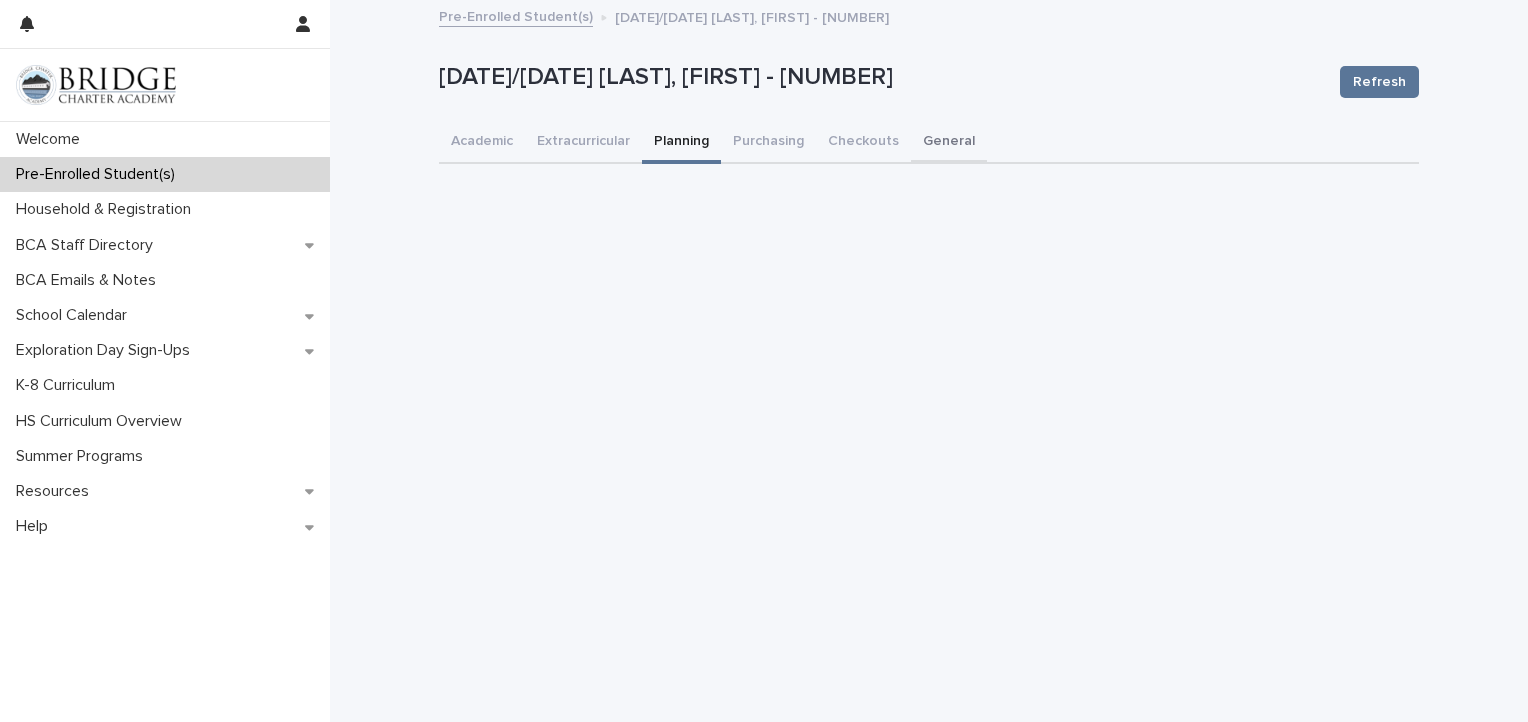 click on "General" at bounding box center [949, 143] 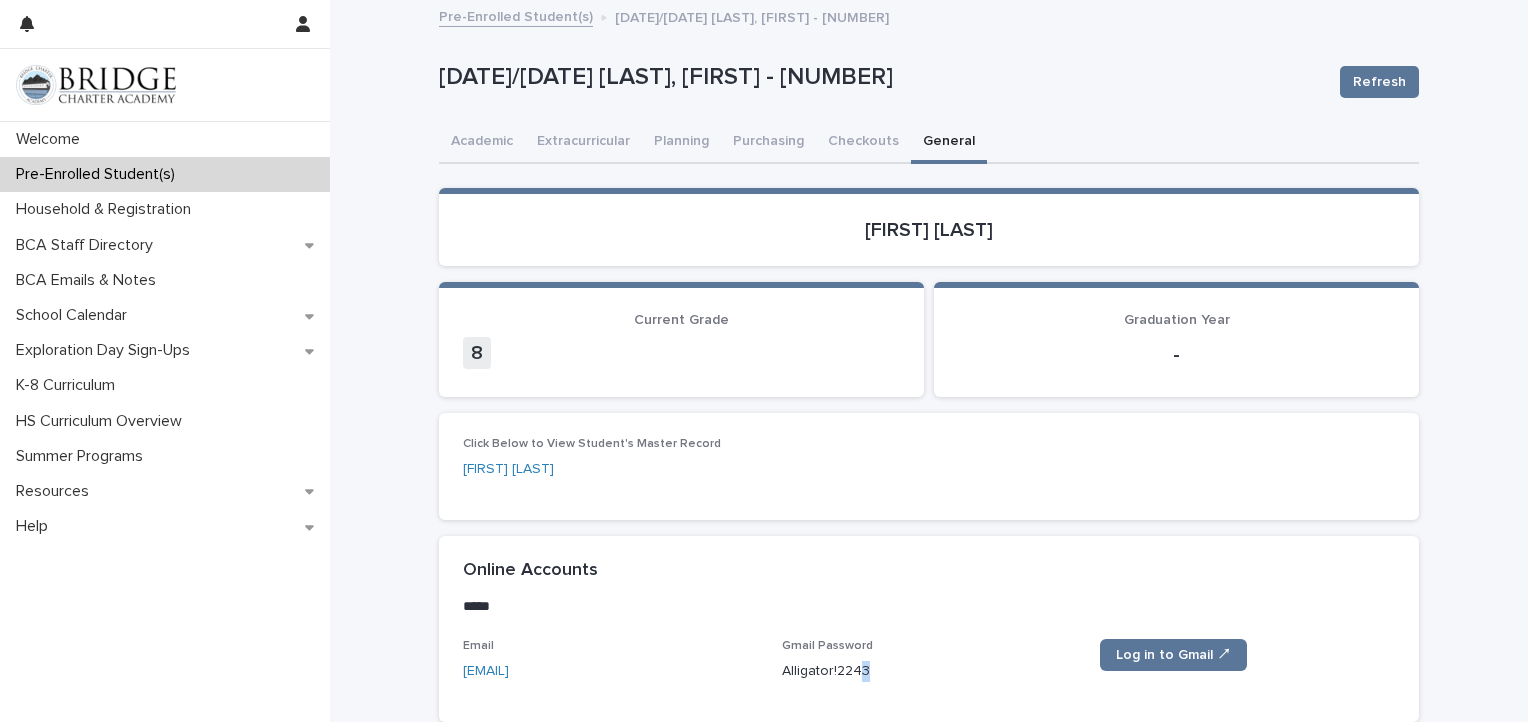 click on "Alligator!2243" at bounding box center (929, 671) 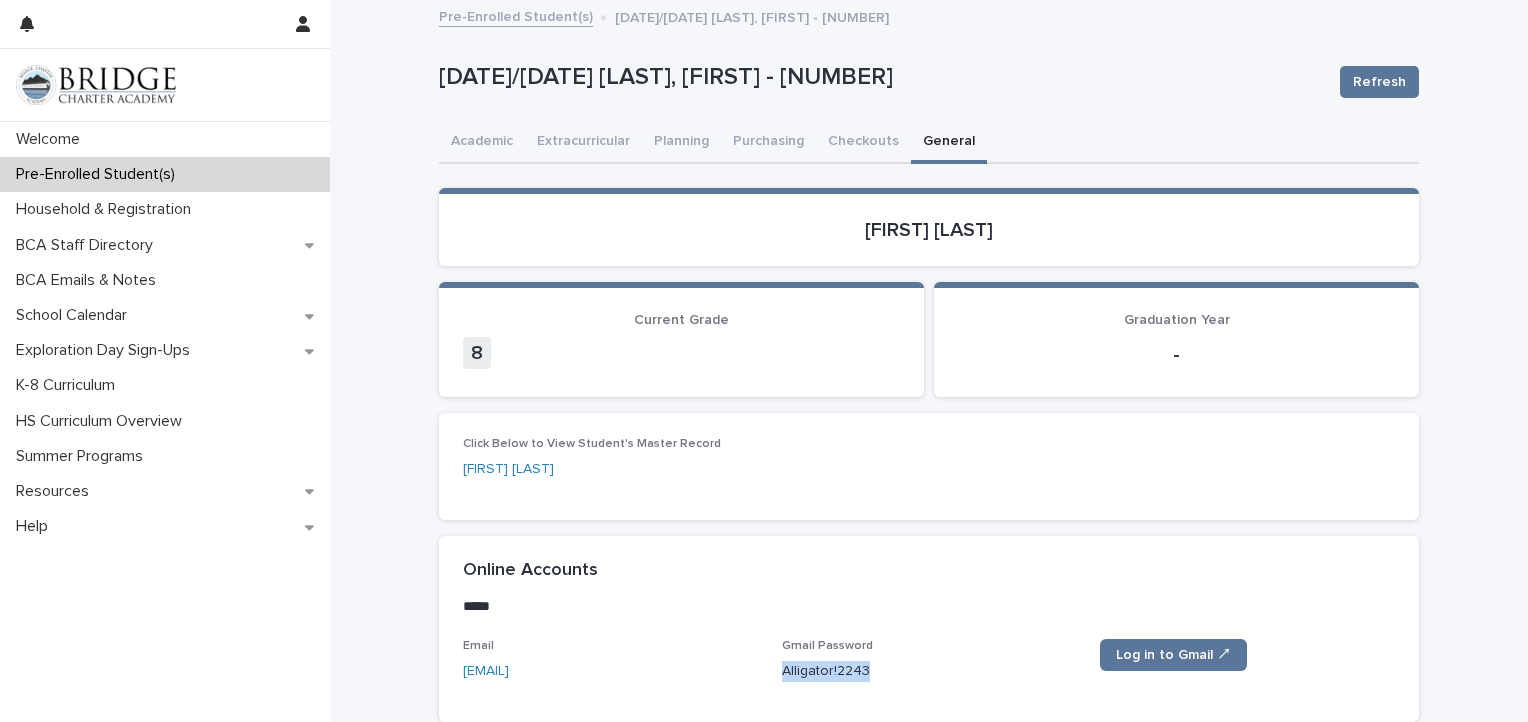 drag, startPoint x: 858, startPoint y: 666, endPoint x: 778, endPoint y: 668, distance: 80.024994 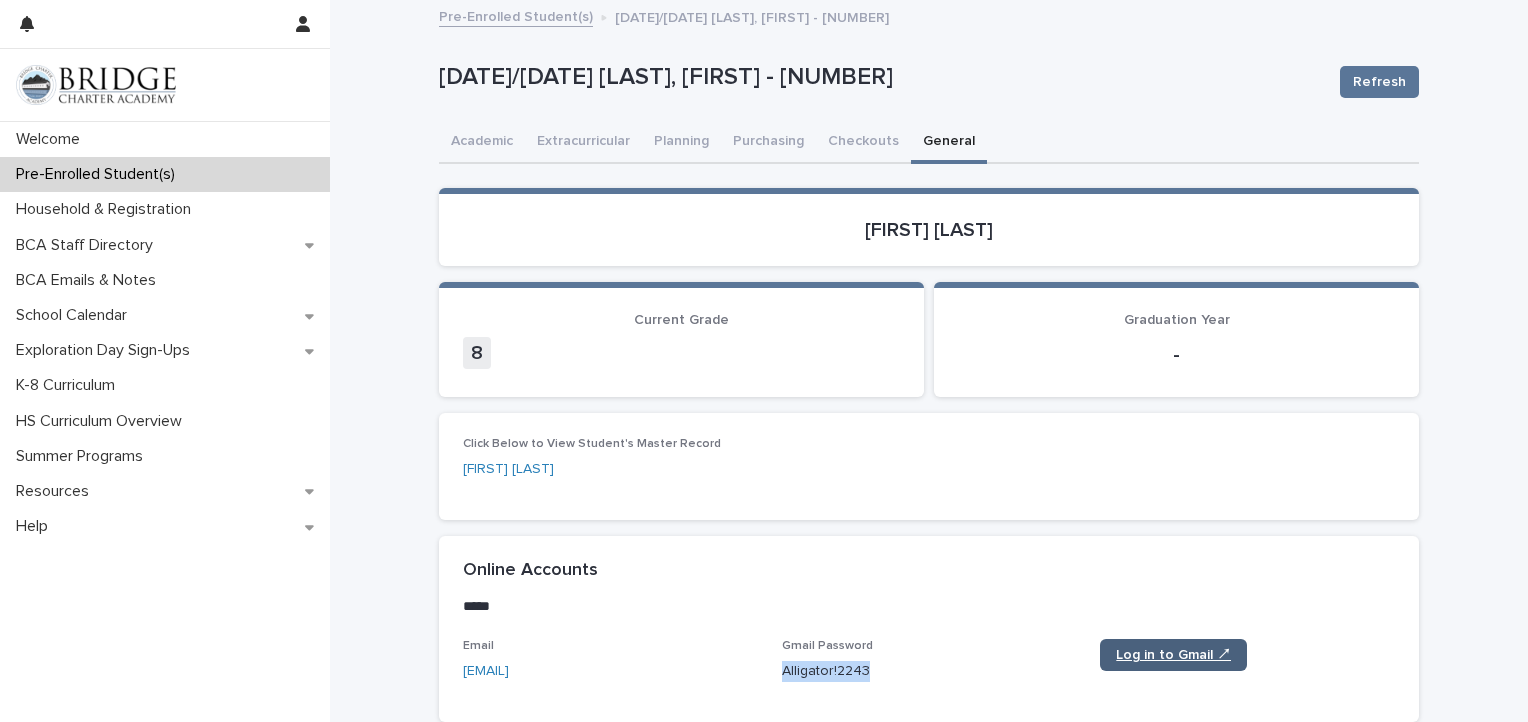 click on "Log in to Gmail ↗" at bounding box center [1173, 655] 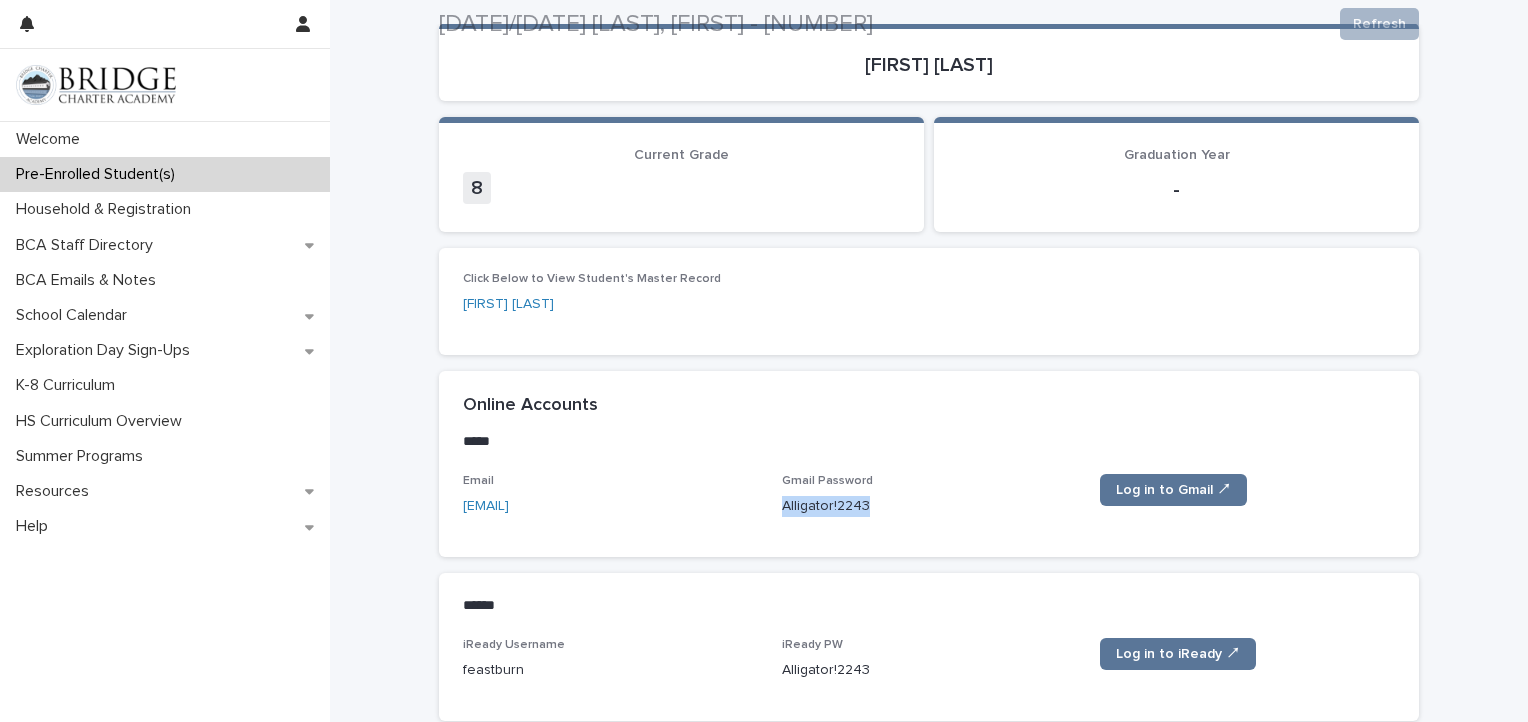 scroll, scrollTop: 179, scrollLeft: 0, axis: vertical 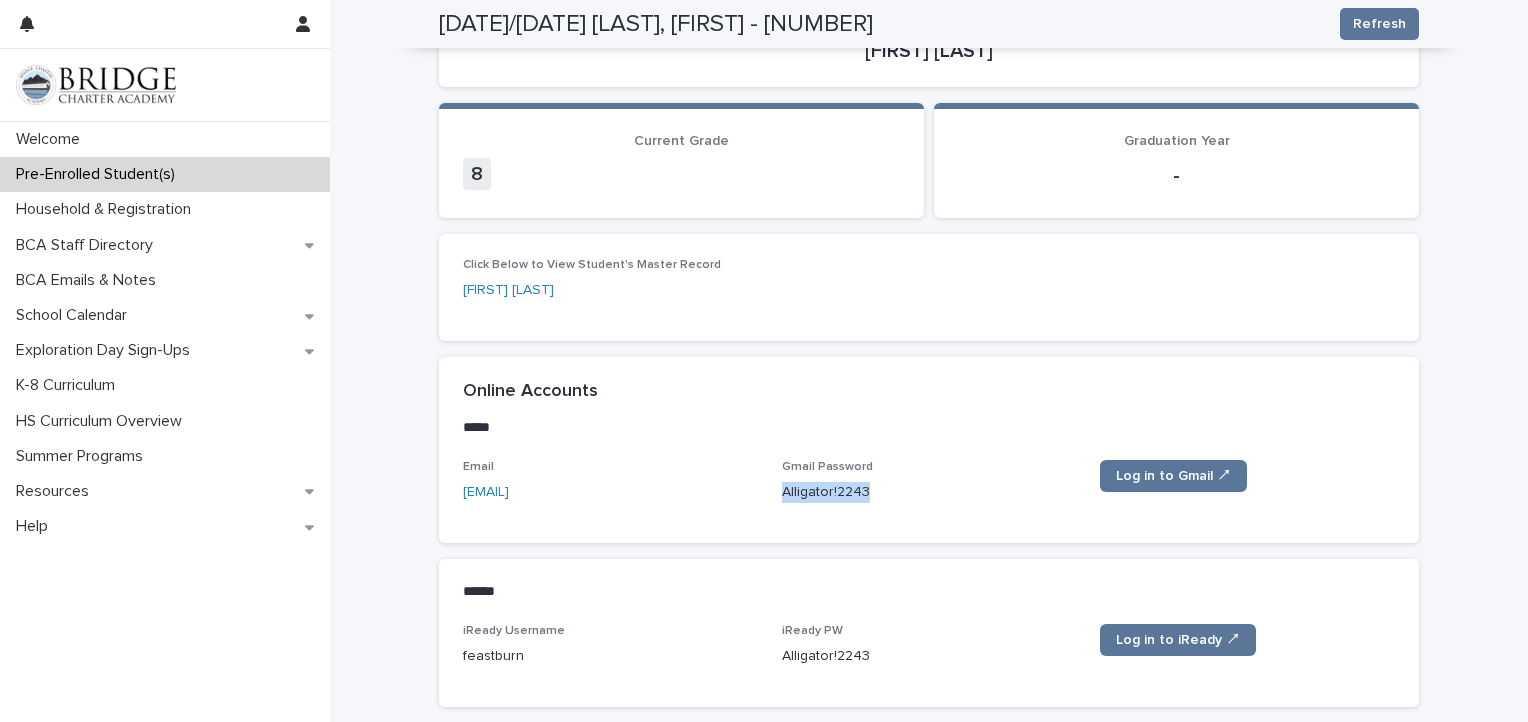 click on "Alligator!2243" at bounding box center [929, 492] 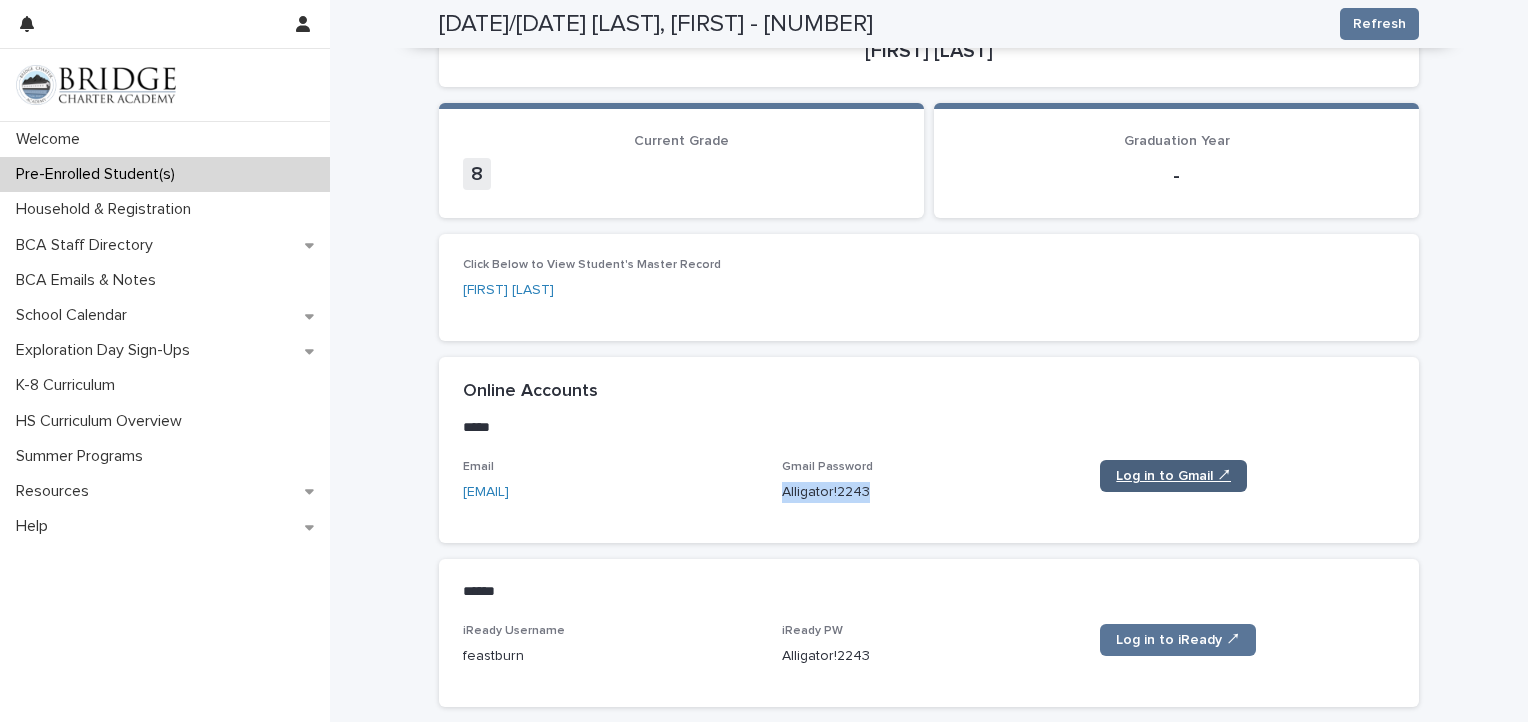 click on "Log in to Gmail ↗" at bounding box center (1173, 476) 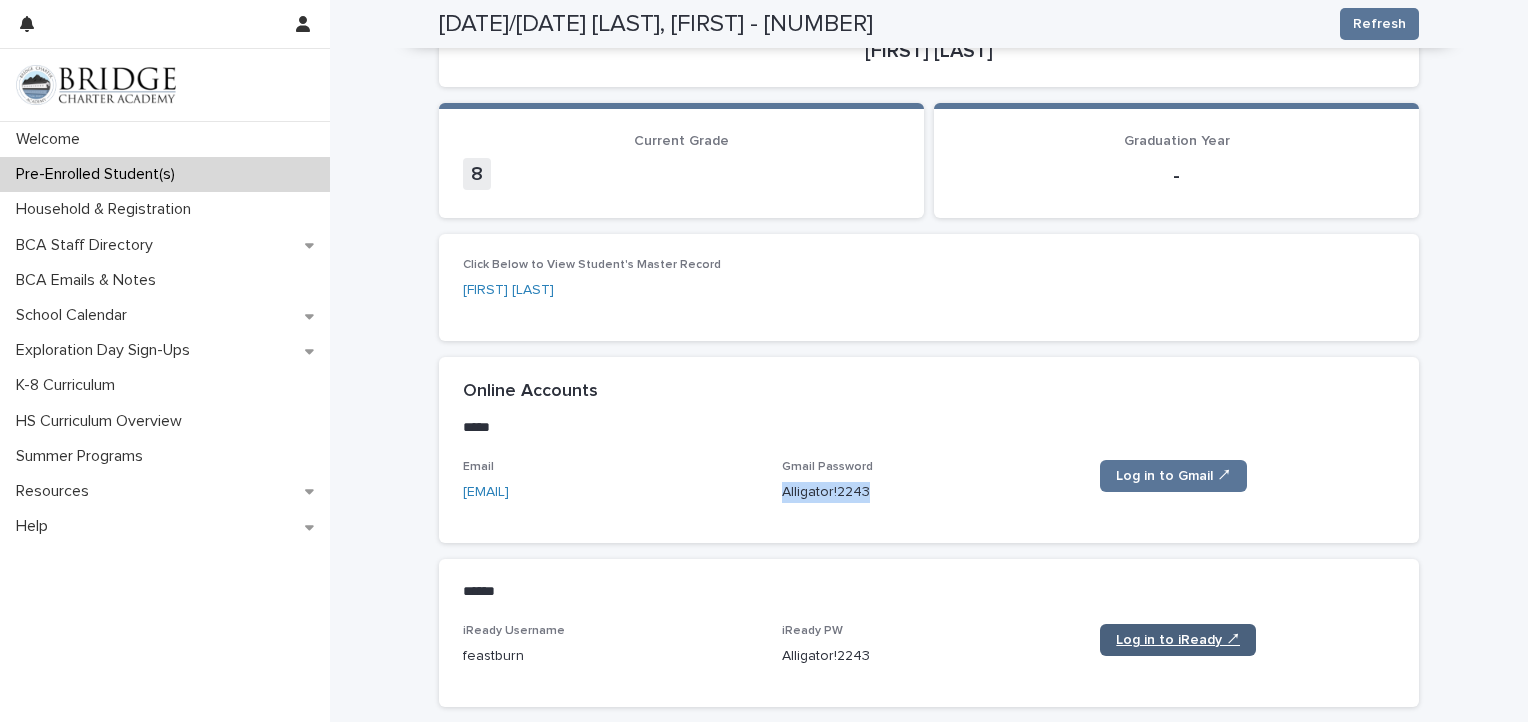 click on "Log in to iReady ↗" at bounding box center [1178, 640] 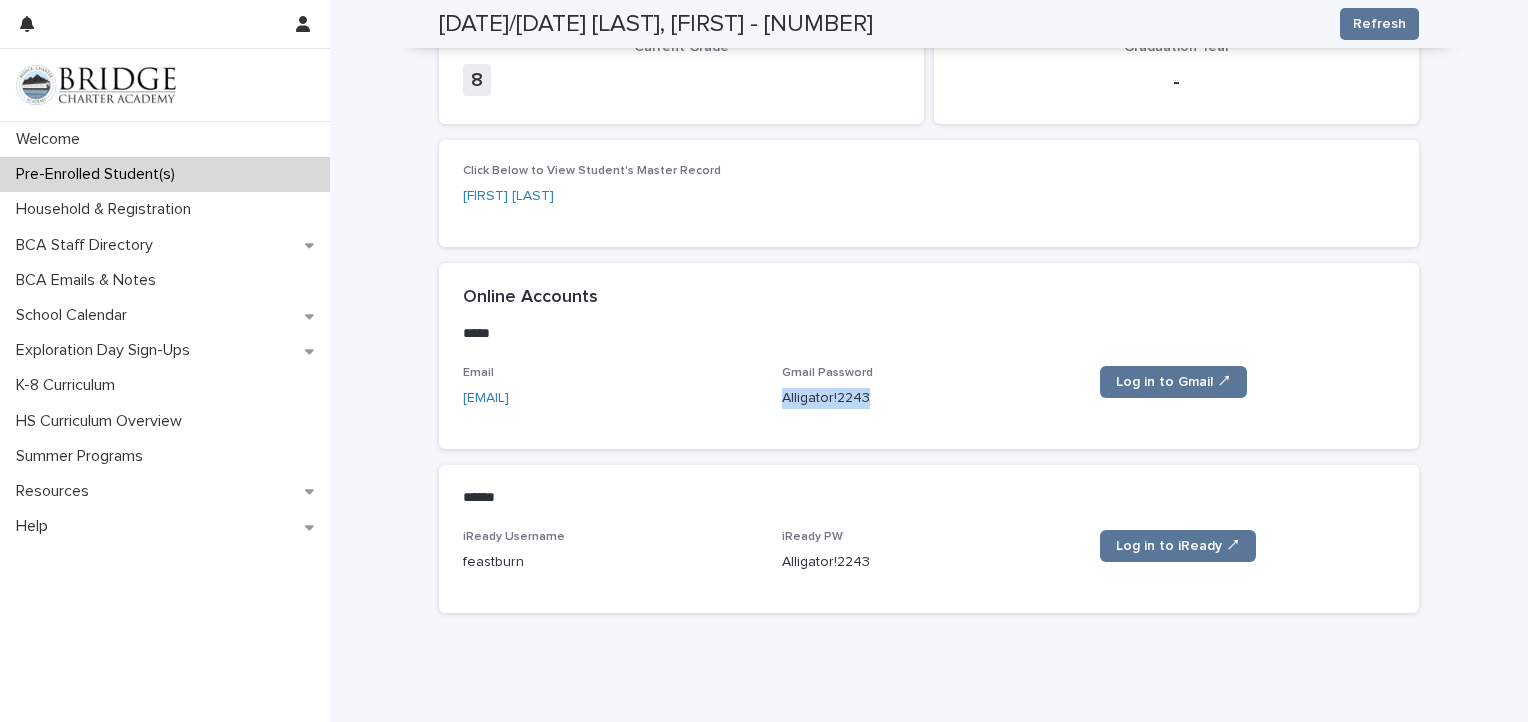 scroll, scrollTop: 335, scrollLeft: 0, axis: vertical 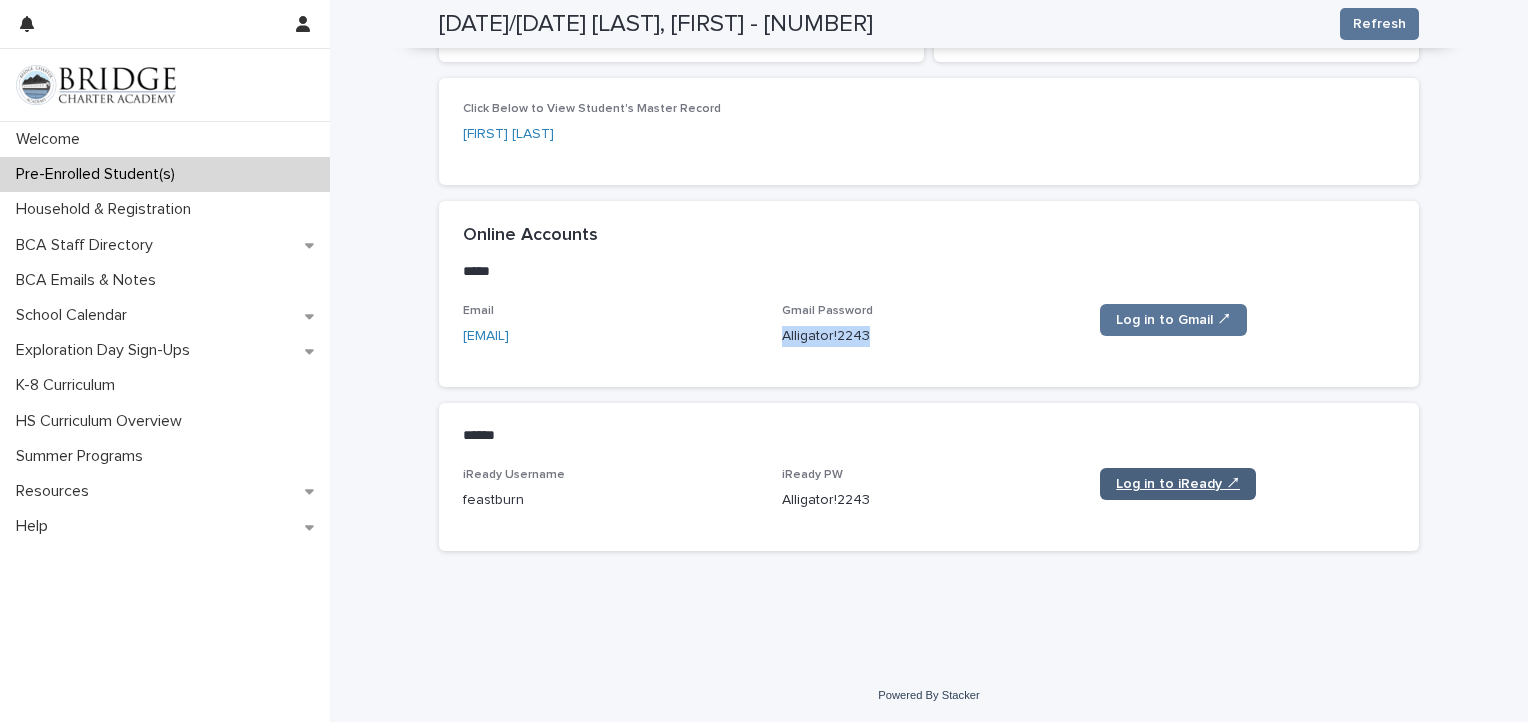 click on "Log in to iReady ↗" at bounding box center (1178, 484) 